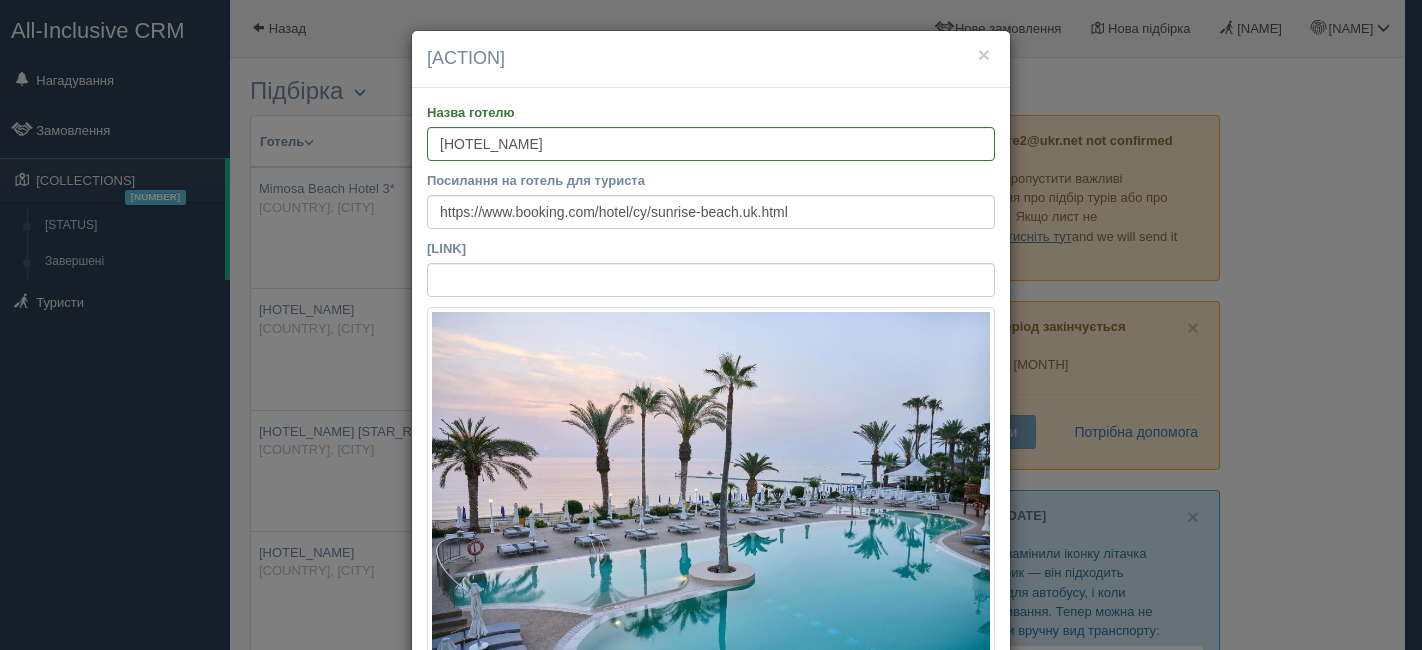 scroll, scrollTop: 0, scrollLeft: 0, axis: both 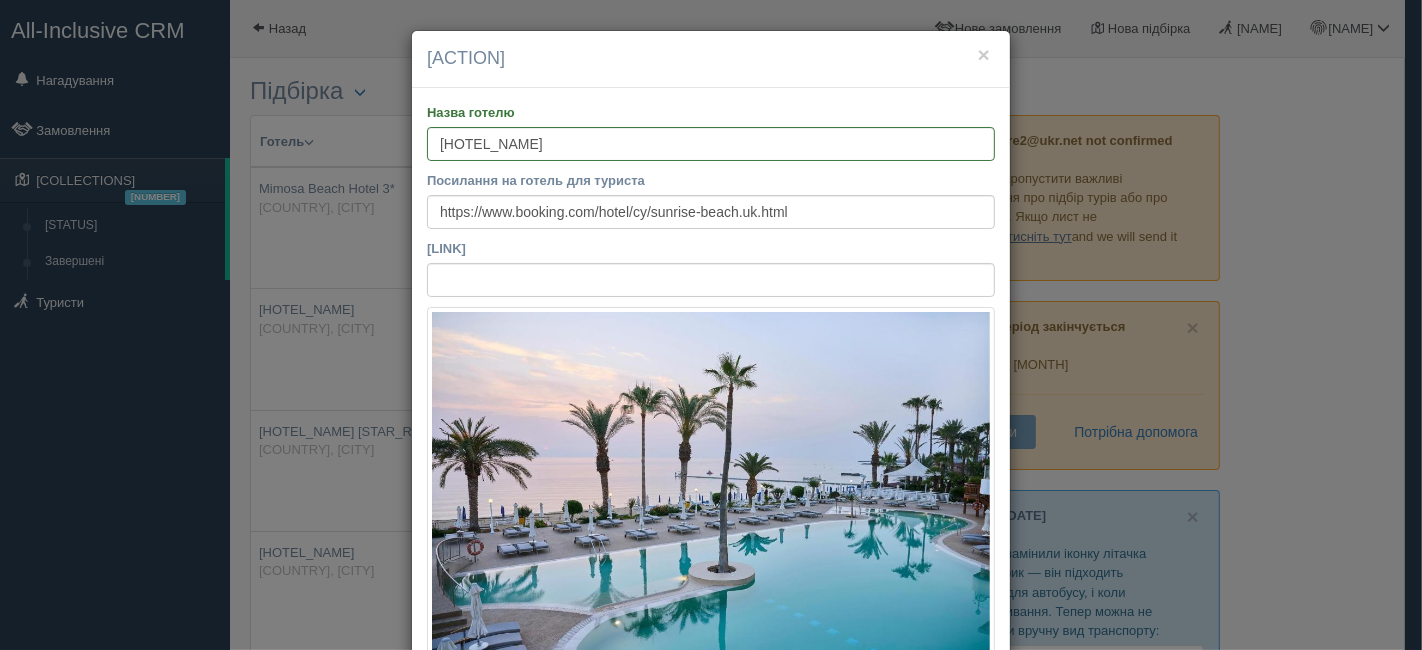 drag, startPoint x: 0, startPoint y: 0, endPoint x: 297, endPoint y: 277, distance: 406.1256 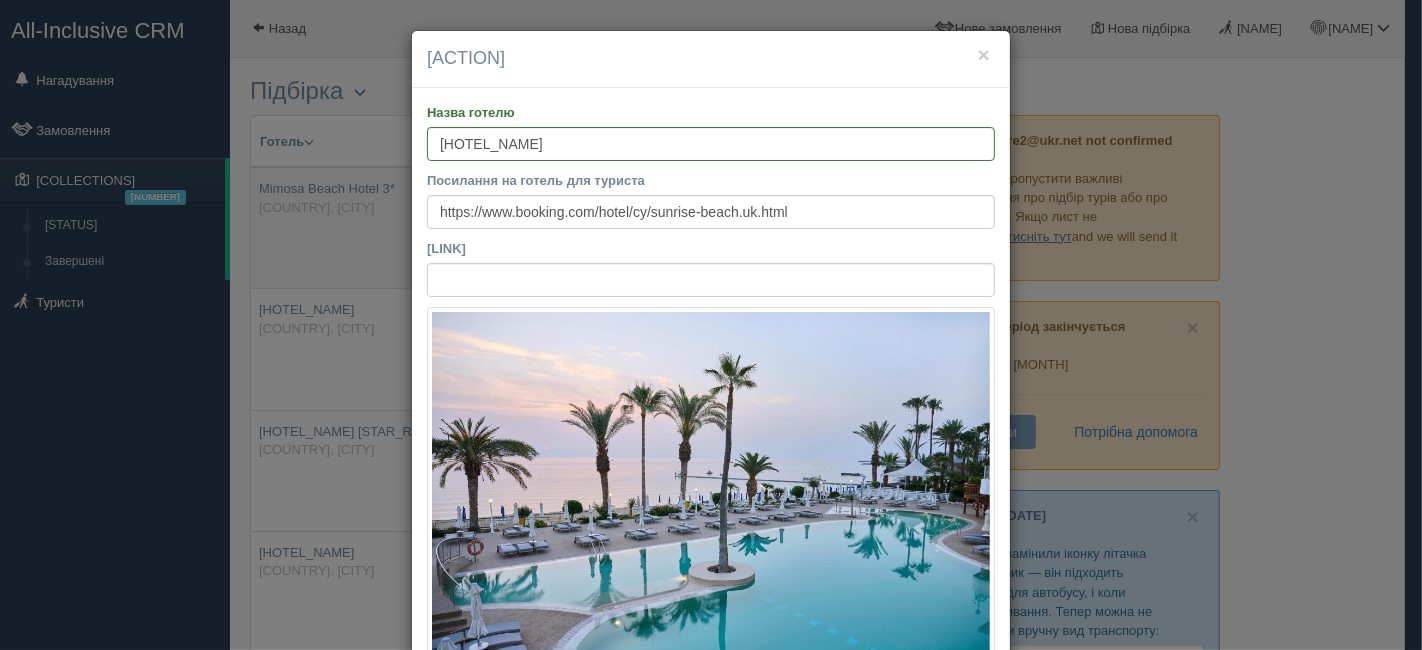 click on "×
Редагувати тур
Назва готелю
Sunrise Beach Hotel 4*
Посилання на готель для туриста
https://www.booking.com/hotel/cy/sunrise-beach.uk.html
Фото готелю (посилання на картинку)
Не вдалось завантажити фото. Можливо, Ви скопіювали посилання на сторінку, а не на картинку
Коментар
Основний опис
Додатковий опис
Закріпити
Збережено" at bounding box center [711, 325] 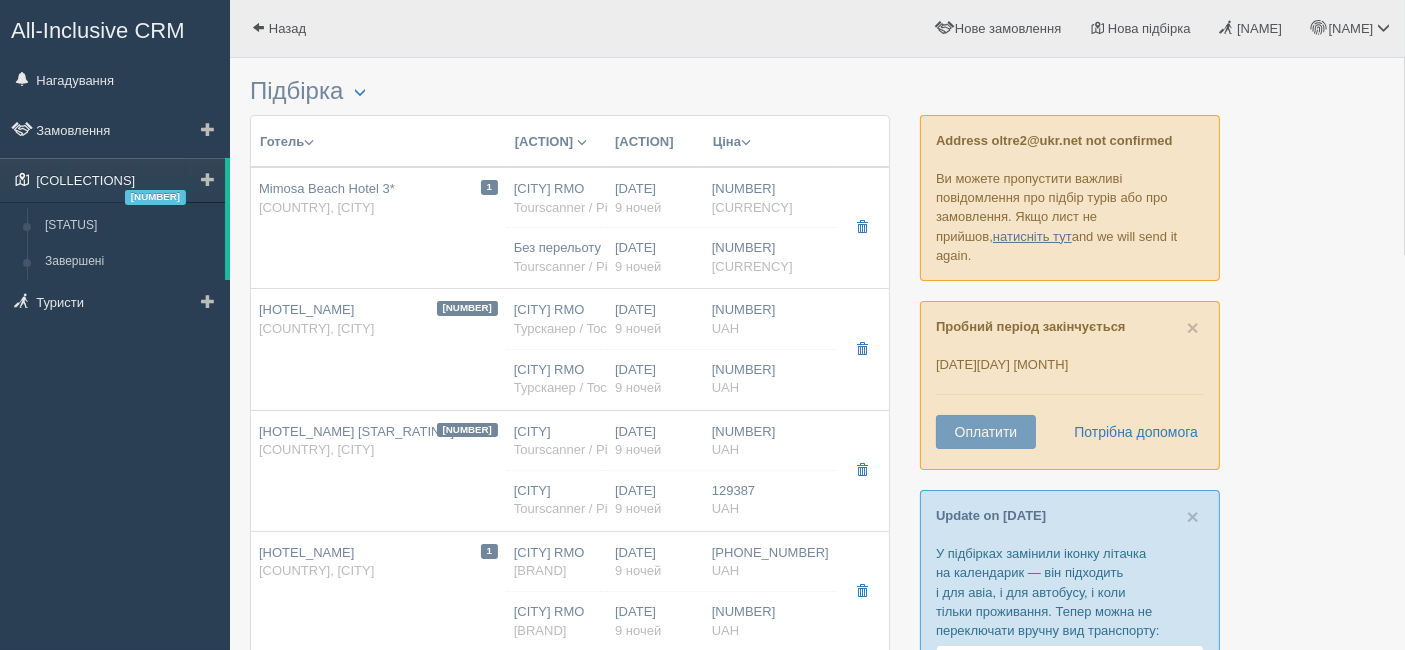 click on "10" at bounding box center [155, 197] 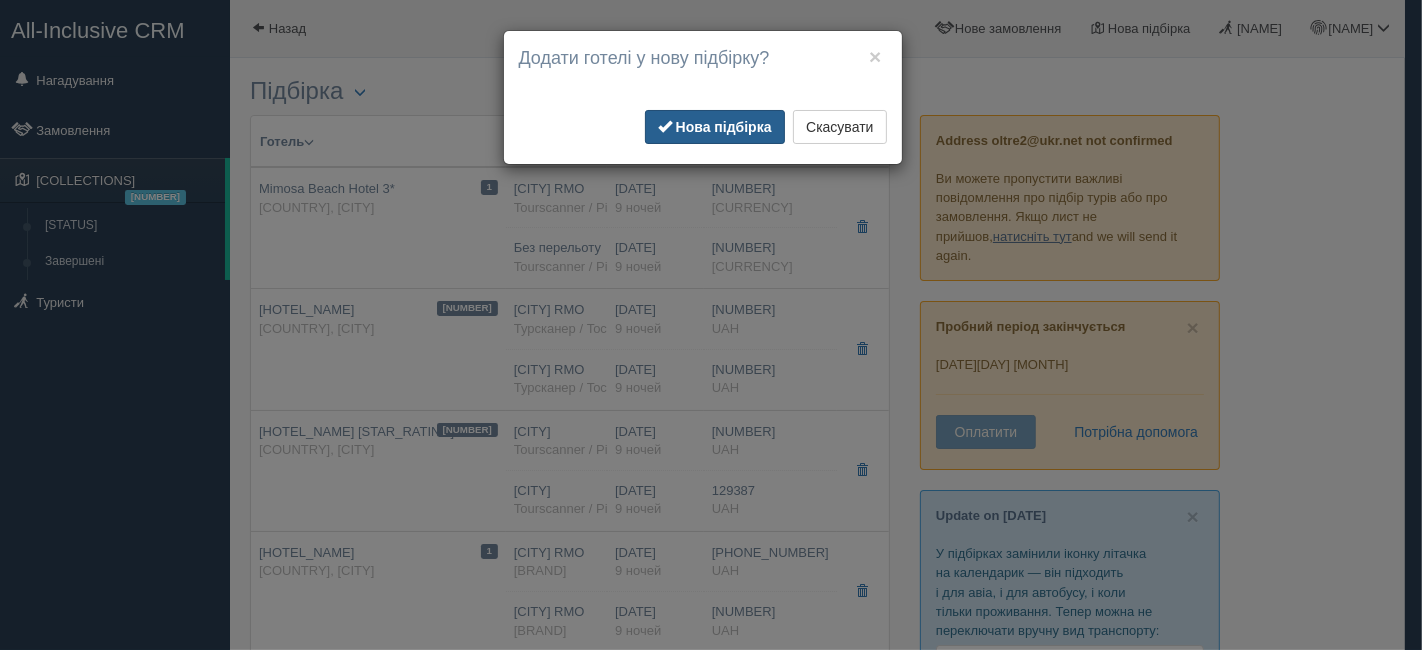 click on "Нова підбірка" at bounding box center [724, 127] 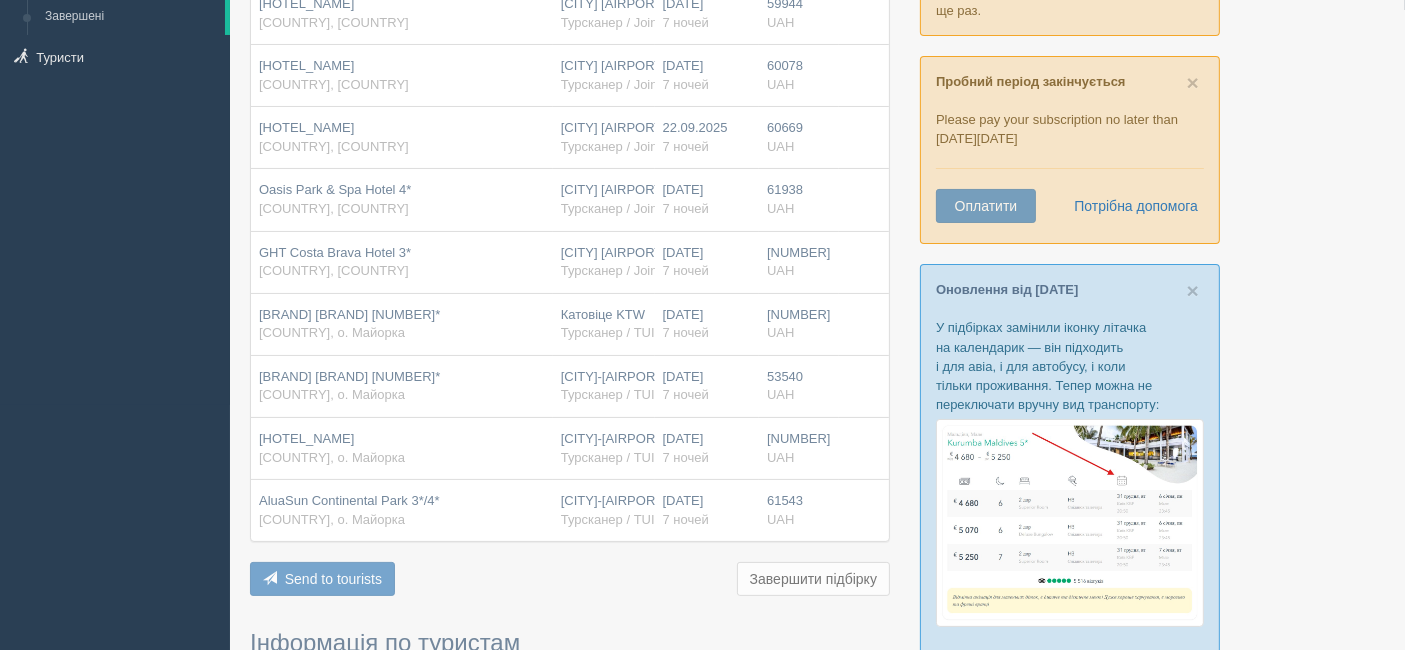 scroll, scrollTop: 777, scrollLeft: 0, axis: vertical 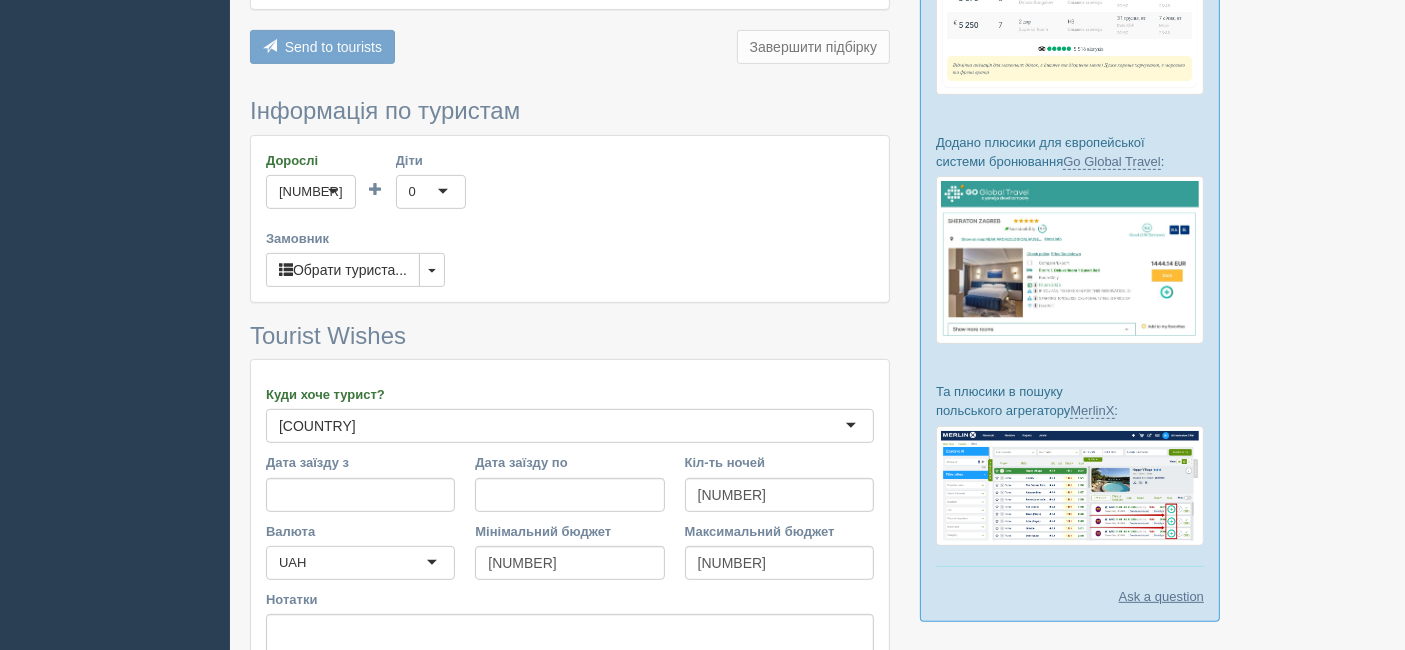 click on "Дорослі
[NUMBER]
Діти
[NUMBER]
Вік дітей
Замовник
Обрати туриста...
Публічна підбірка
Особиста підбірка
Публічна підбірка" at bounding box center (570, 219) 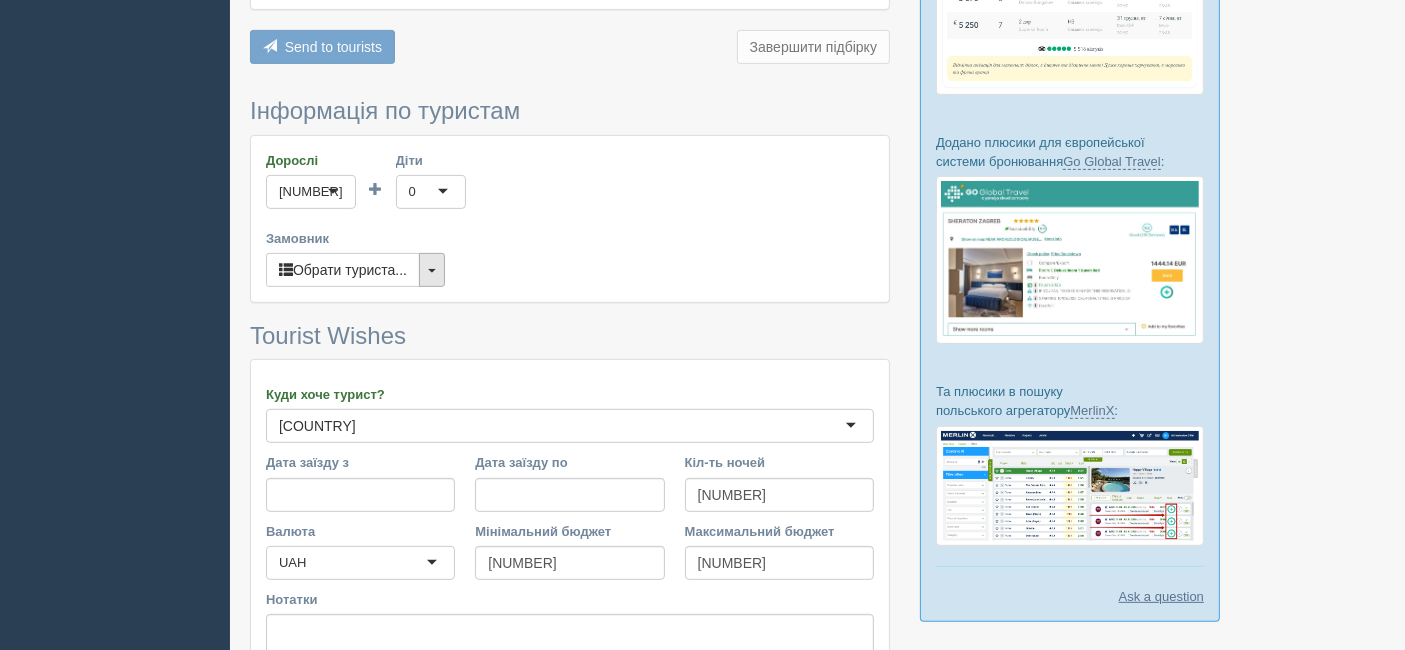 click at bounding box center [432, 270] 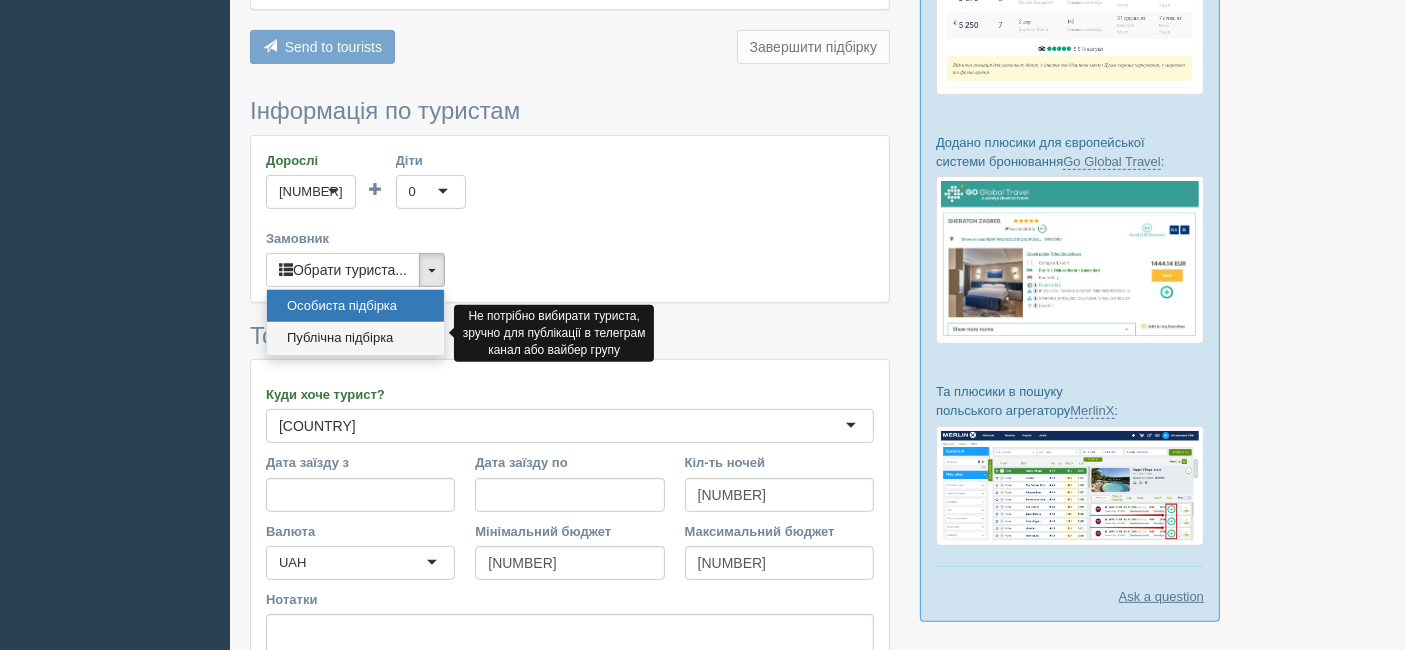 click on "Публічна підбірка" at bounding box center [355, 338] 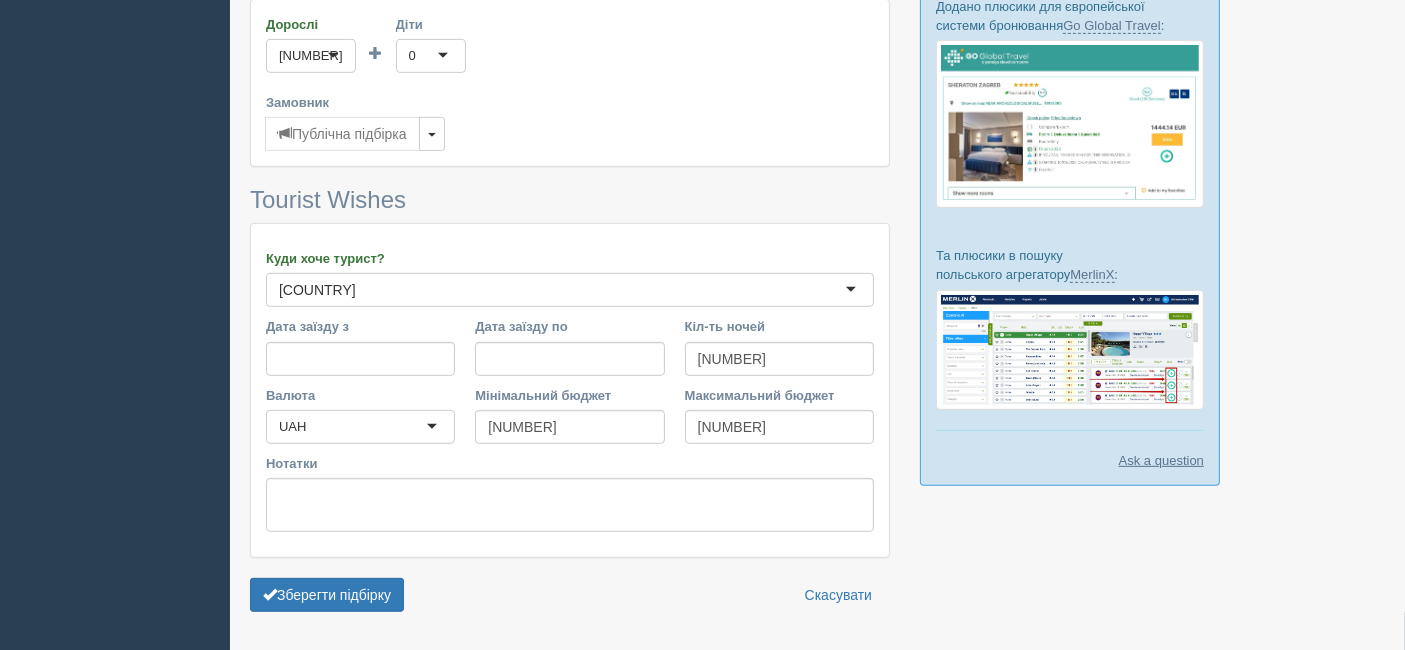 scroll, scrollTop: 967, scrollLeft: 0, axis: vertical 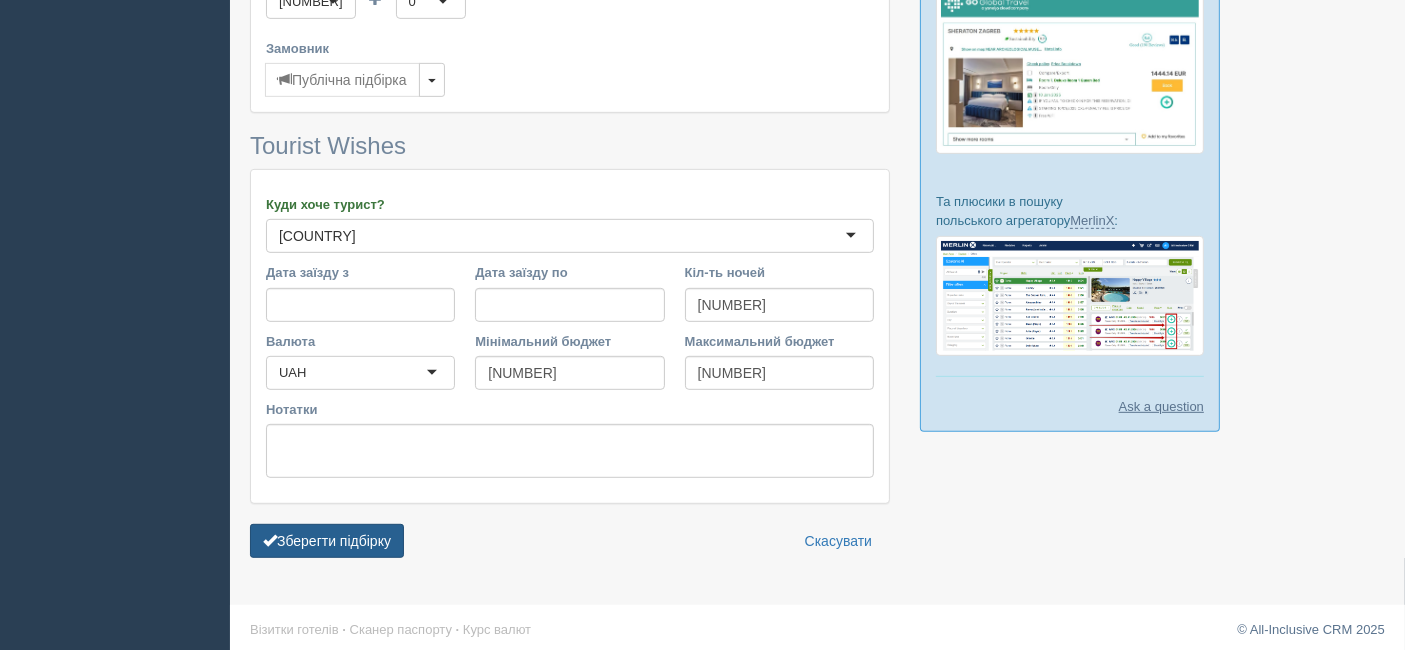 click on "Зберегти підбірку" at bounding box center (327, 541) 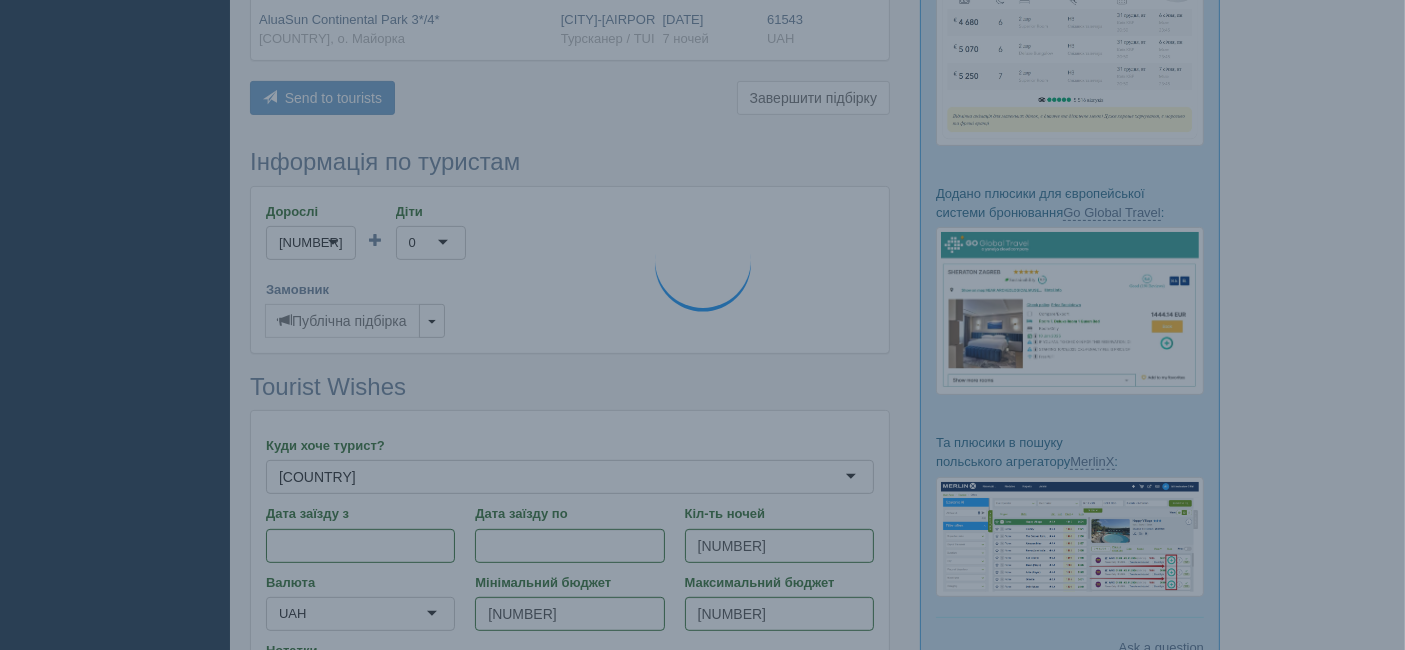 scroll, scrollTop: 411, scrollLeft: 0, axis: vertical 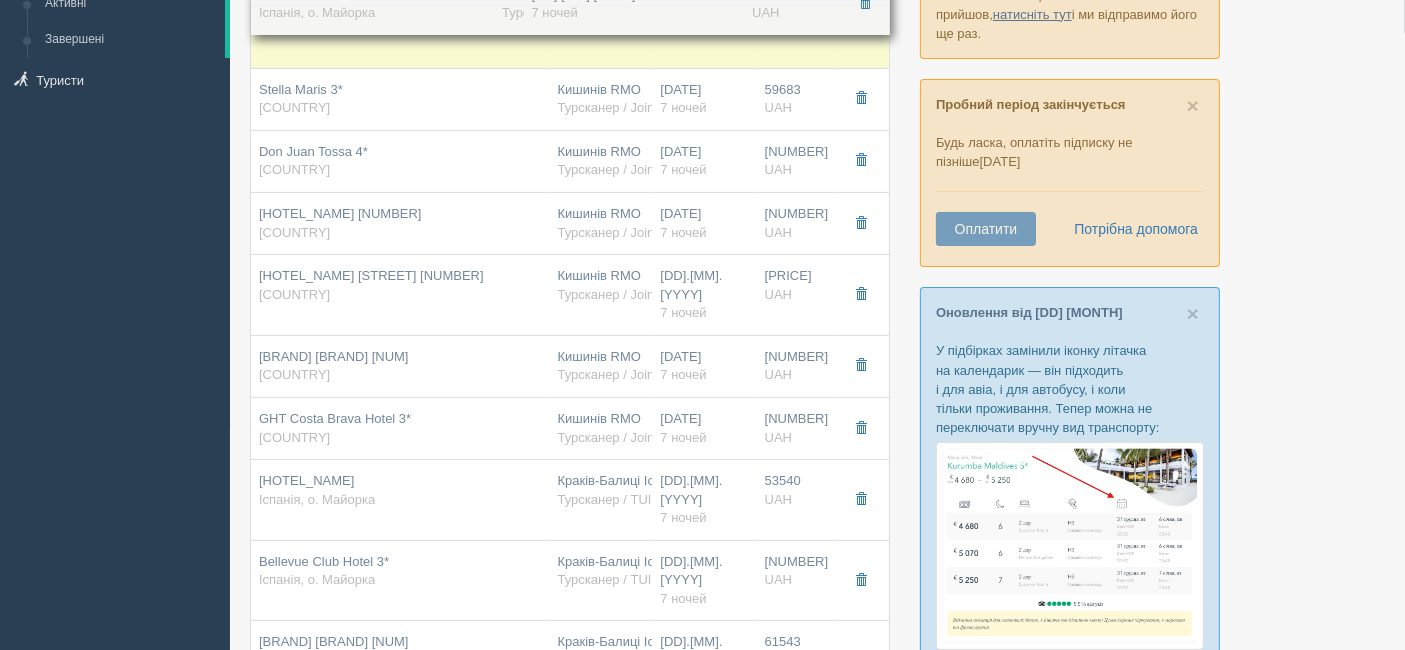 drag, startPoint x: 408, startPoint y: 412, endPoint x: 406, endPoint y: 10, distance: 402.00497 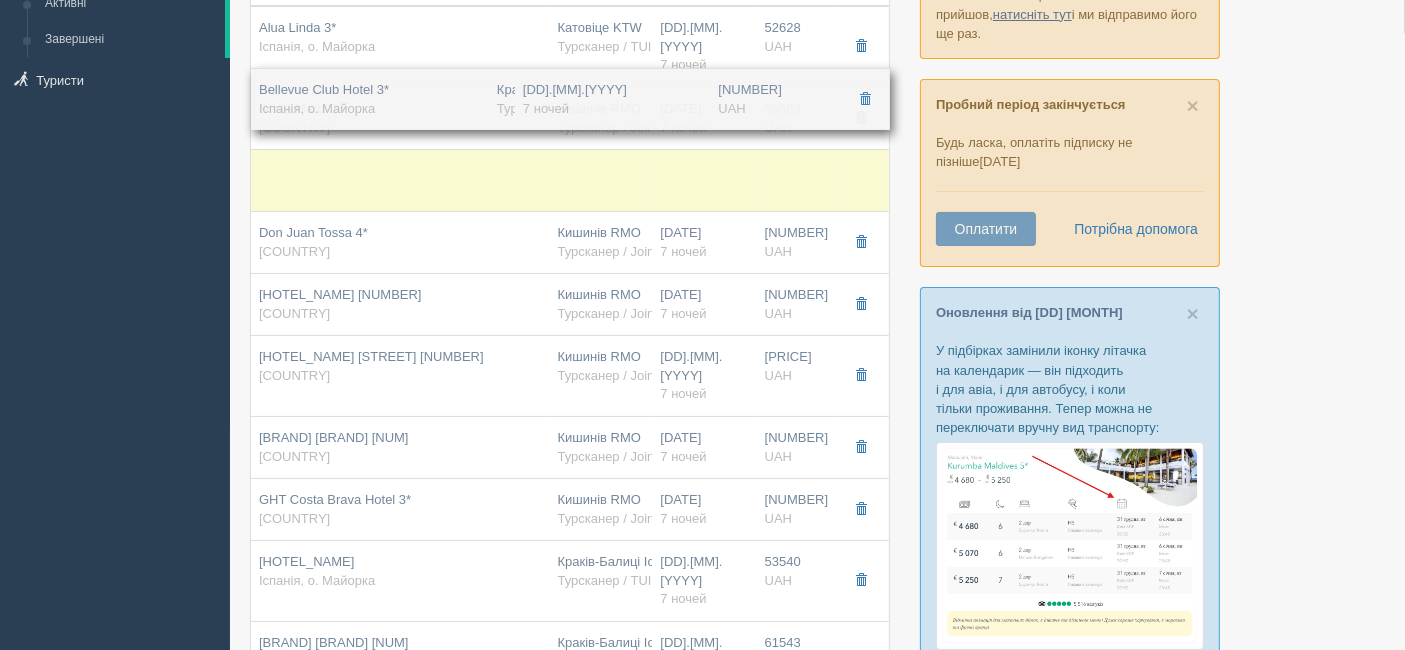 drag, startPoint x: 412, startPoint y: 535, endPoint x: 422, endPoint y: 104, distance: 431.116 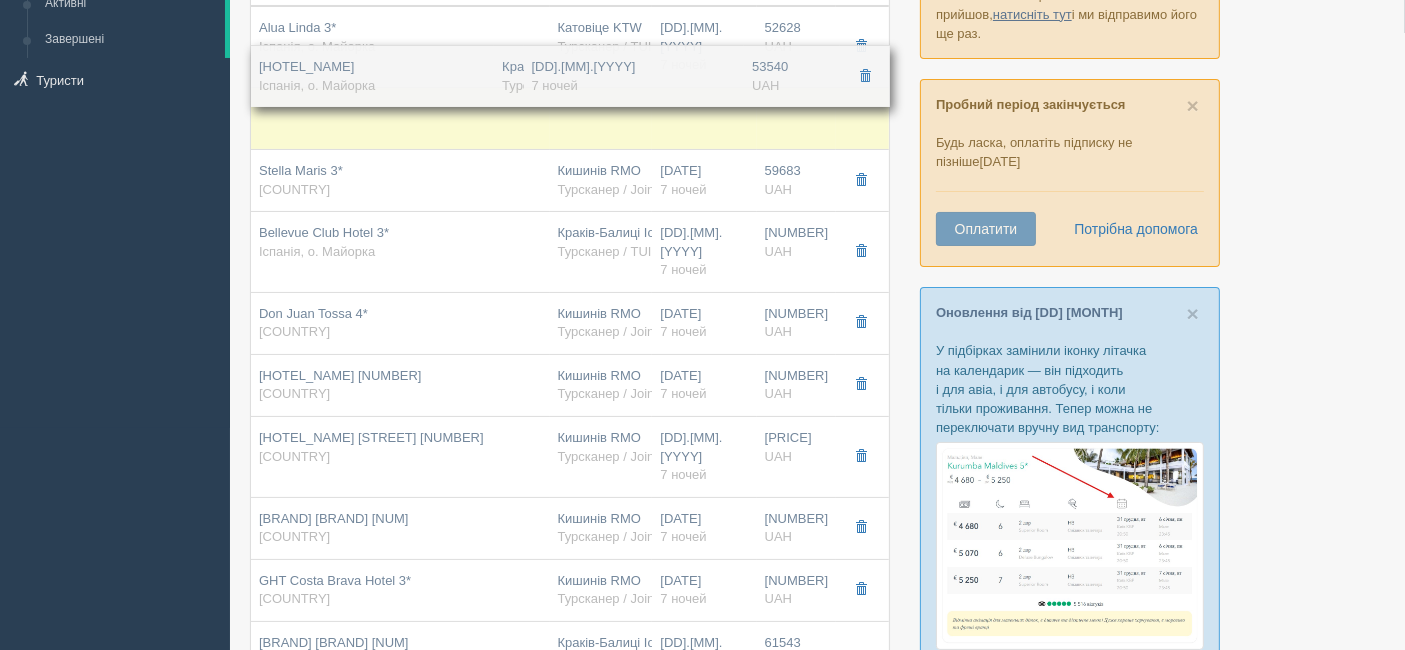 drag, startPoint x: 373, startPoint y: 550, endPoint x: 377, endPoint y: 99, distance: 451.01773 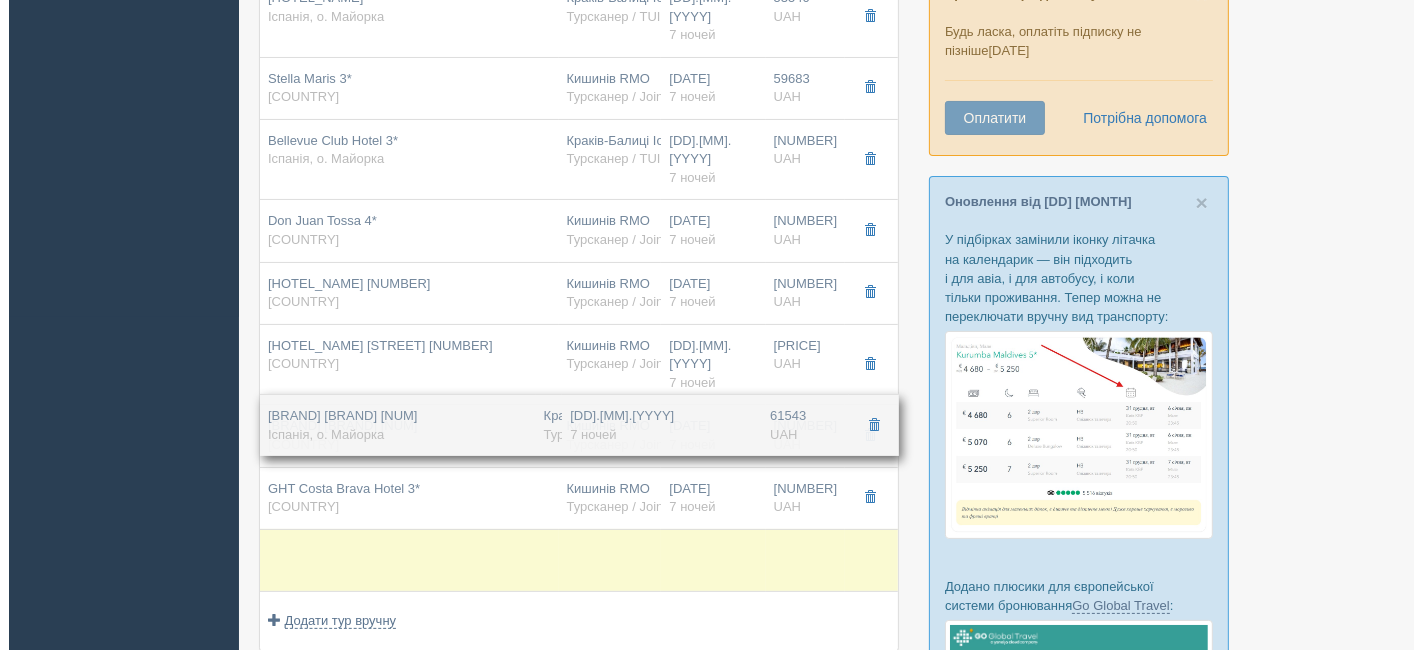 scroll, scrollTop: 111, scrollLeft: 0, axis: vertical 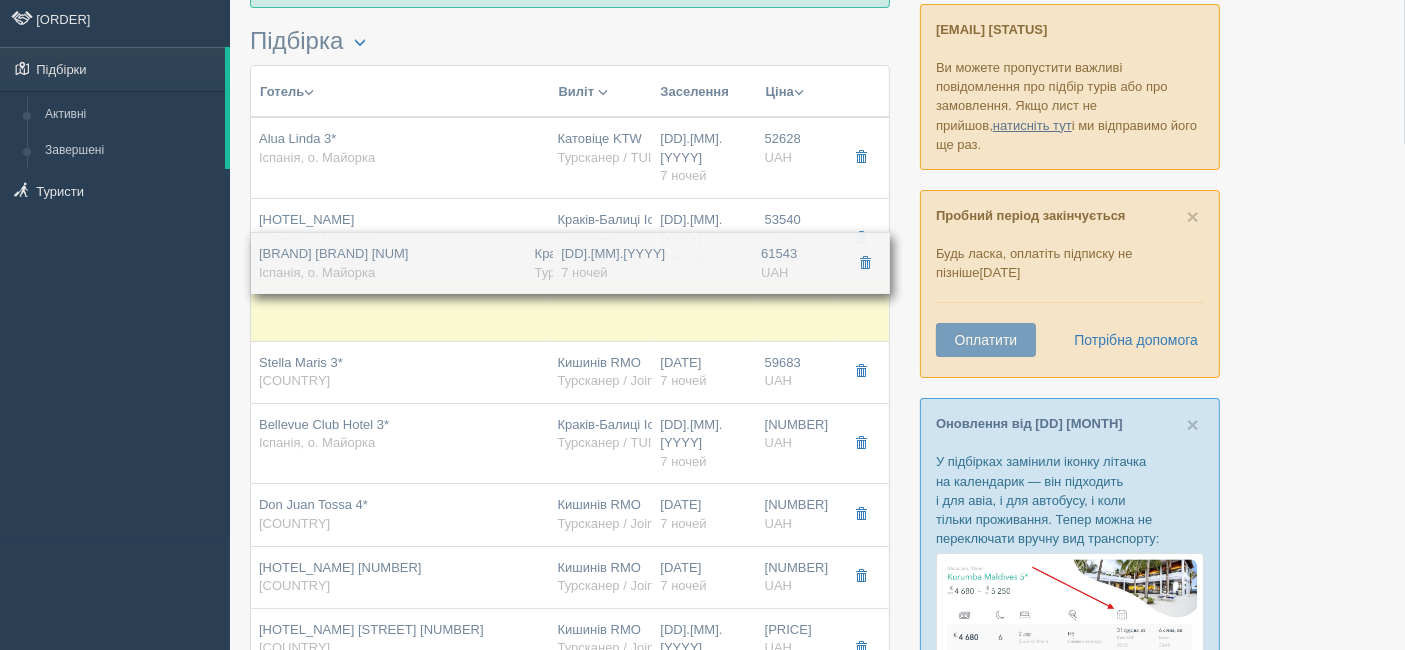 drag, startPoint x: 356, startPoint y: 481, endPoint x: 329, endPoint y: 264, distance: 218.67328 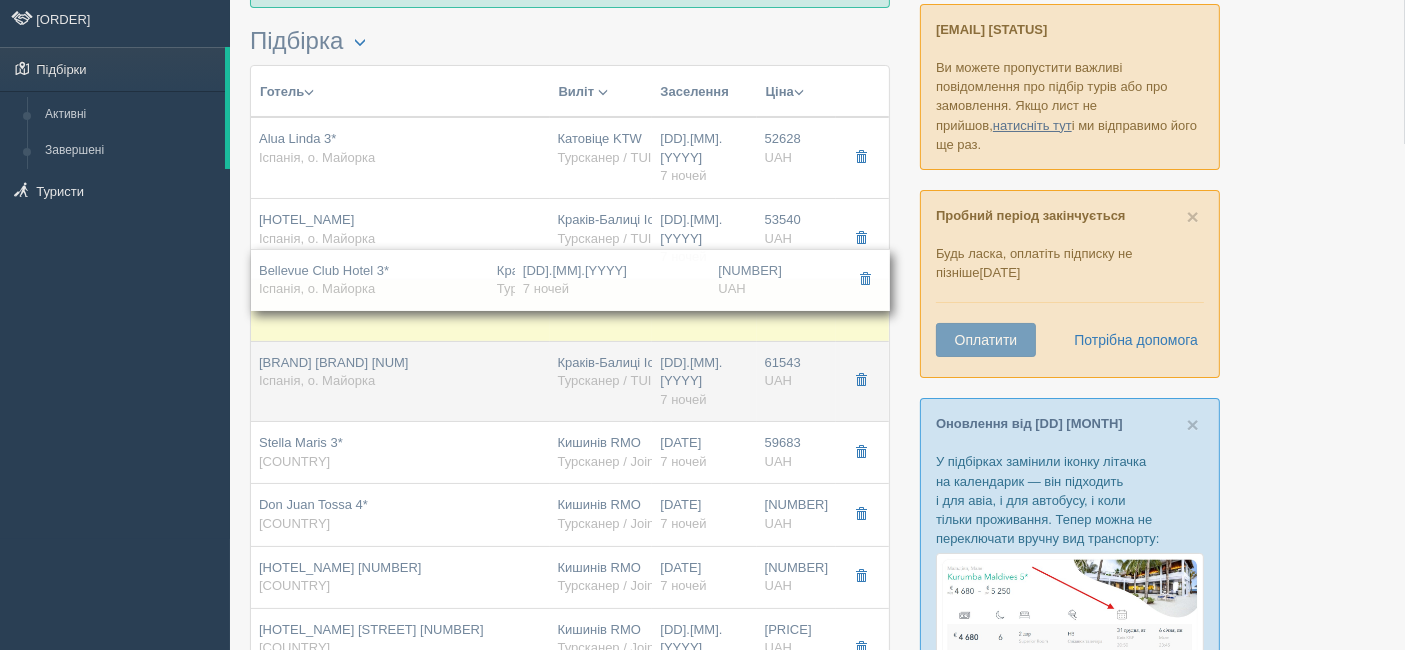 drag, startPoint x: 380, startPoint y: 418, endPoint x: 366, endPoint y: 301, distance: 117.83463 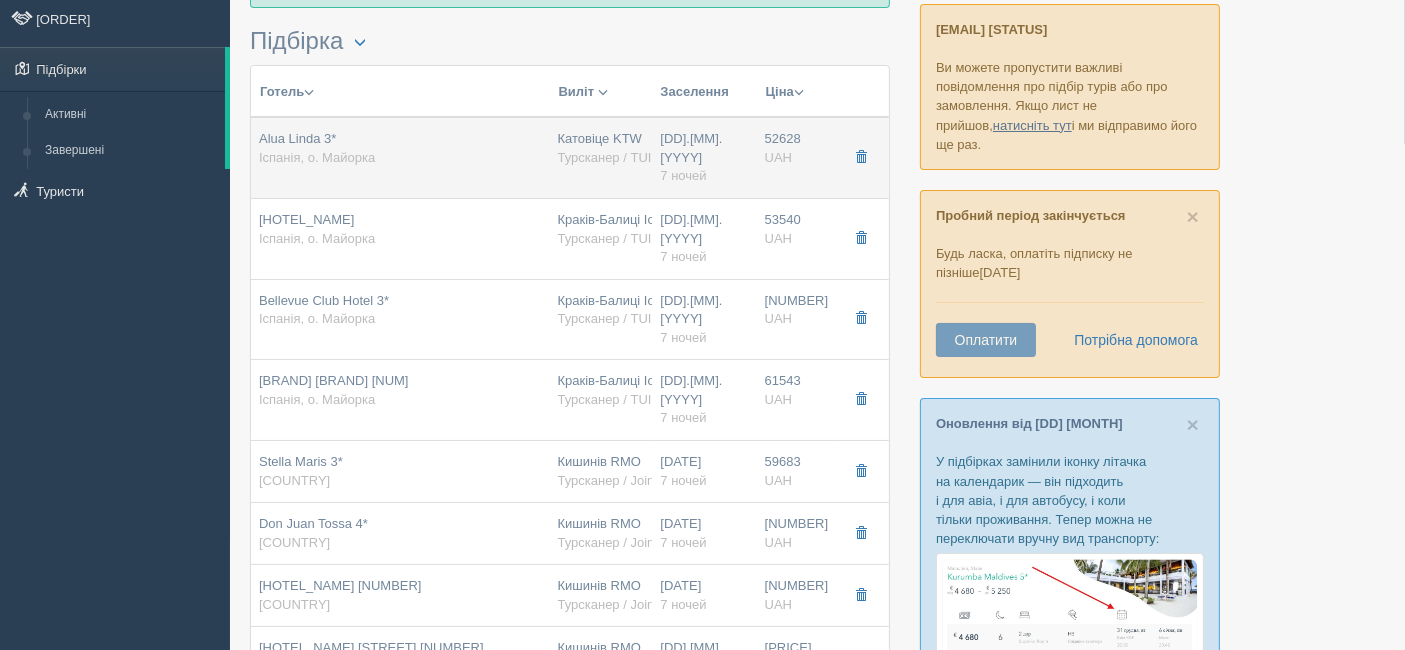 click on "[COUNTRY], о. Майорка" at bounding box center (317, 157) 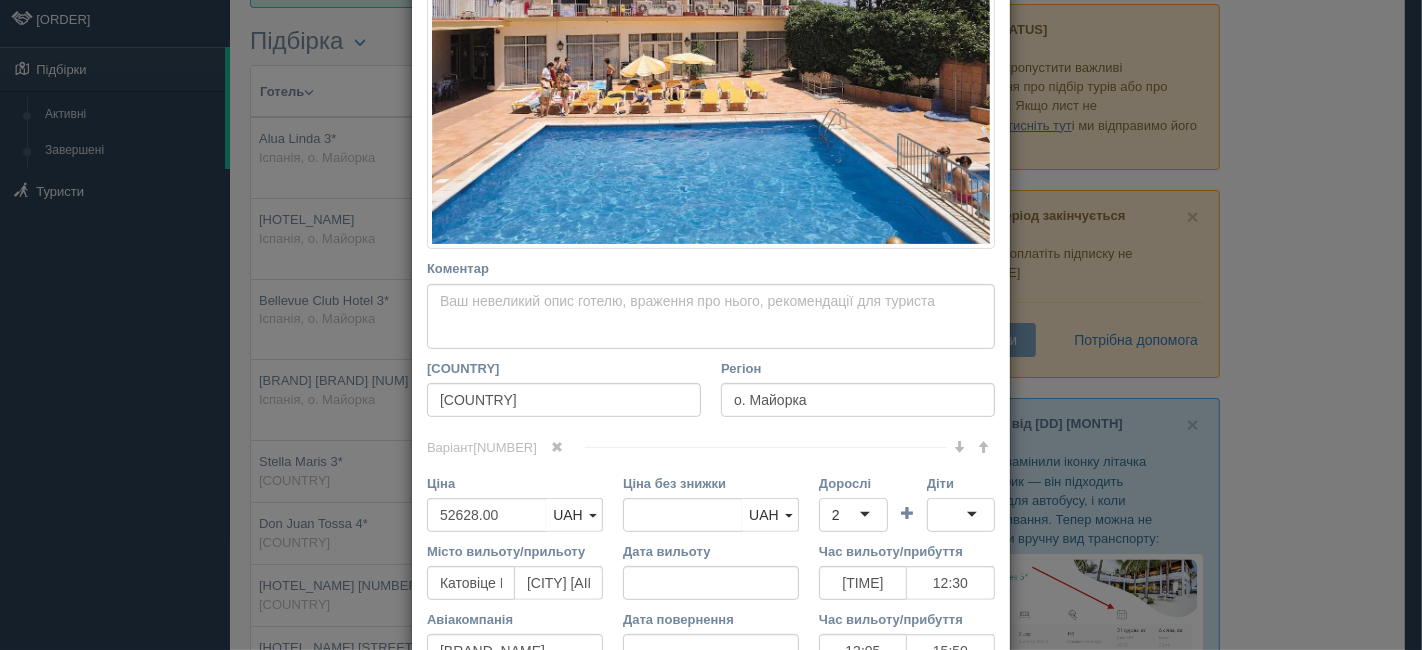 scroll, scrollTop: 555, scrollLeft: 0, axis: vertical 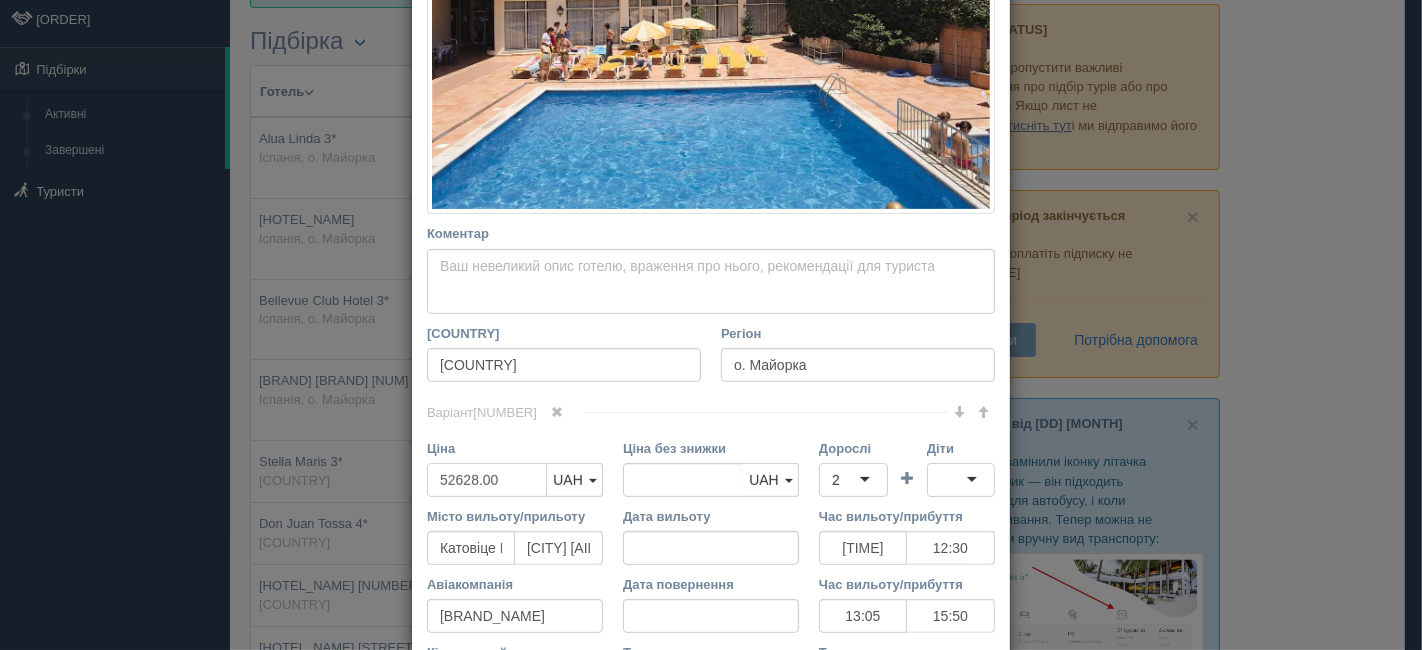 click on "52628.00" at bounding box center (487, 480) 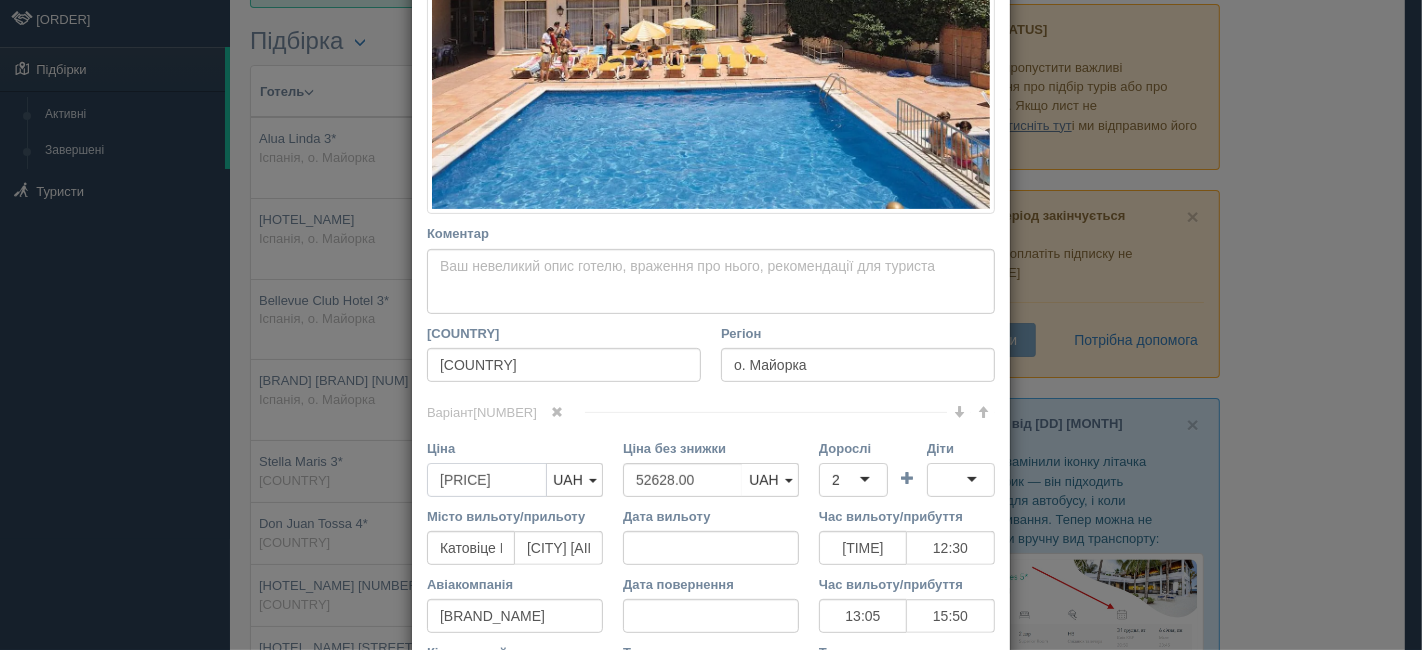 type on "53628.00" 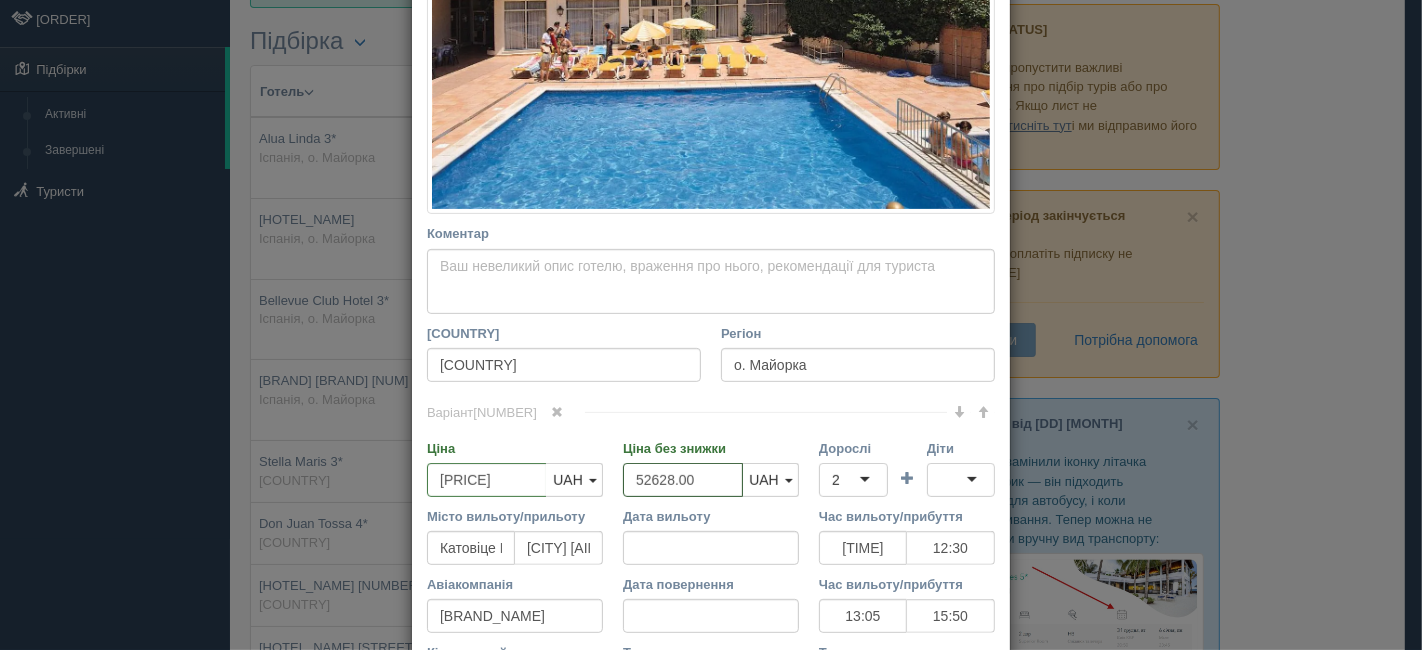 drag, startPoint x: 695, startPoint y: 479, endPoint x: 602, endPoint y: 469, distance: 93.53609 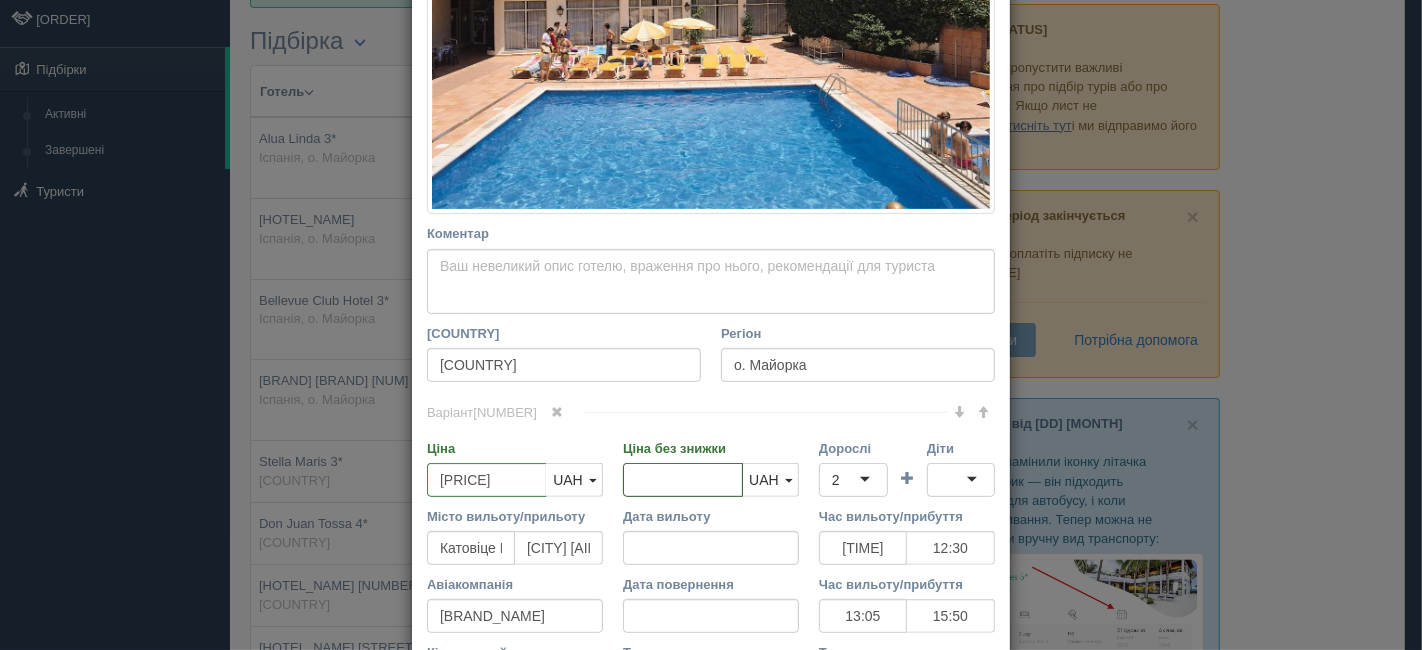 scroll, scrollTop: 836, scrollLeft: 0, axis: vertical 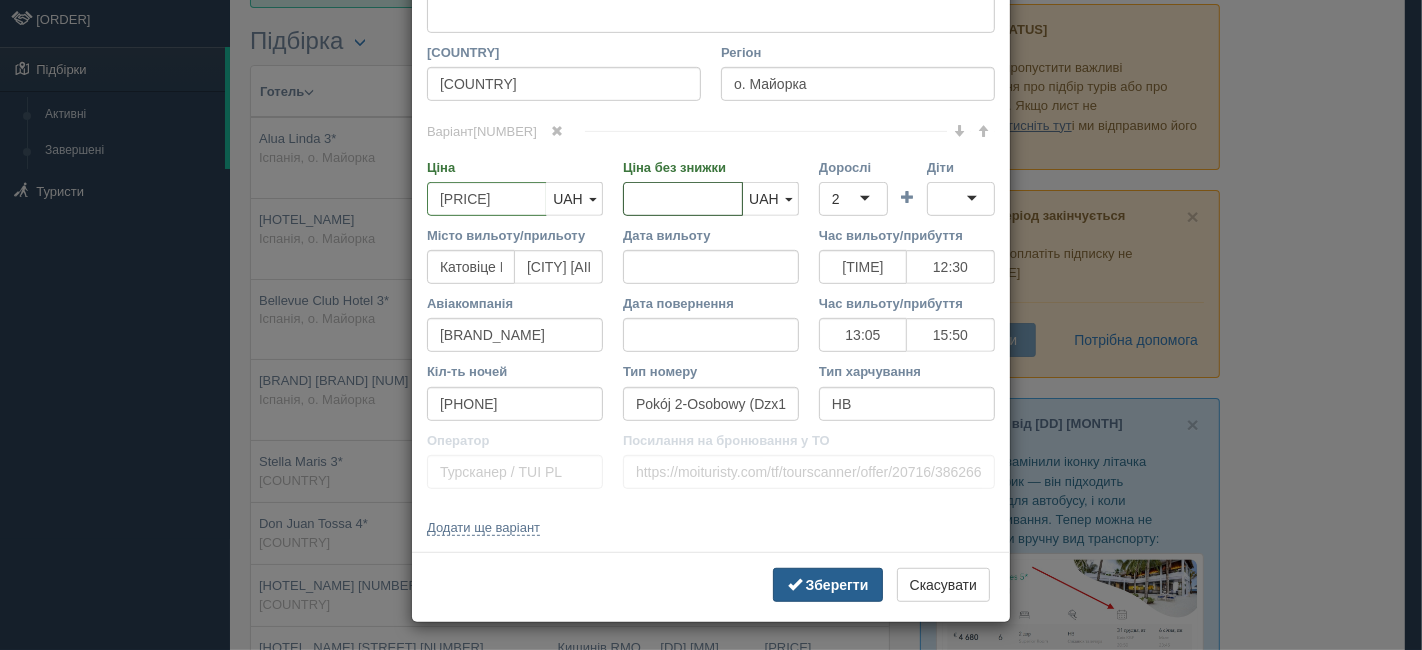 type 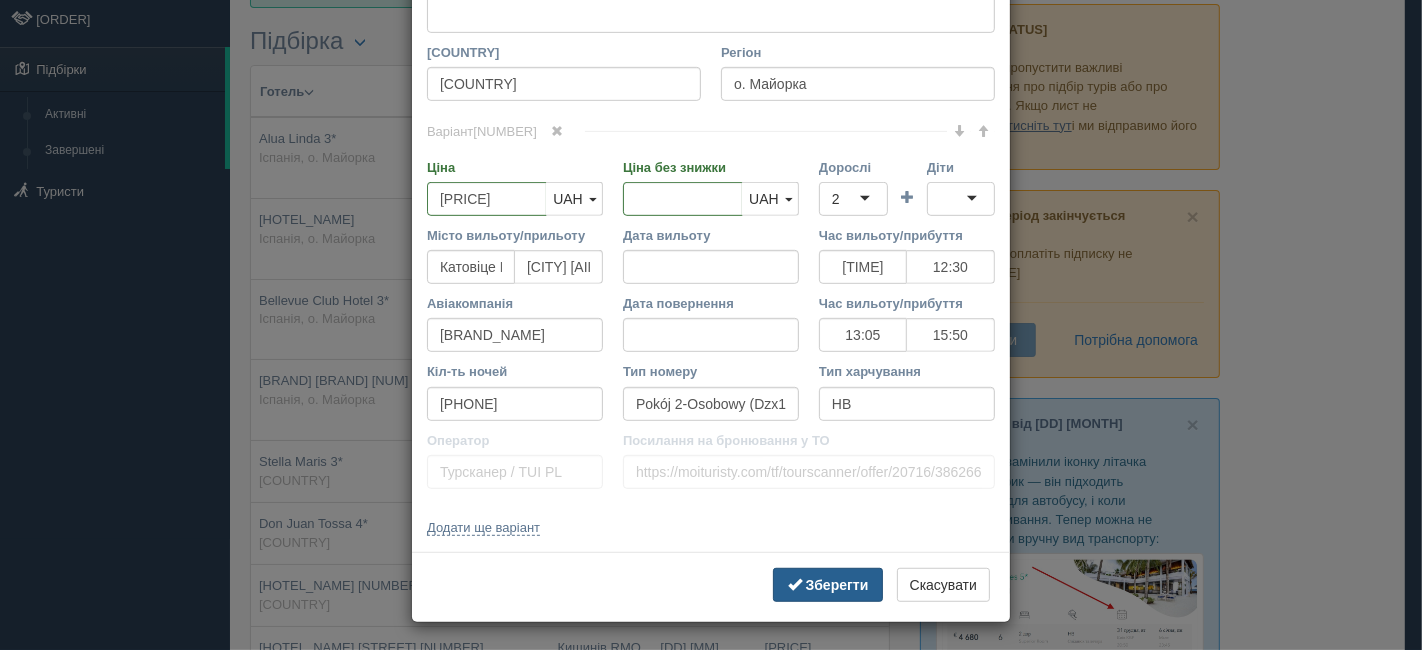 click on "Зберегти" at bounding box center (837, 585) 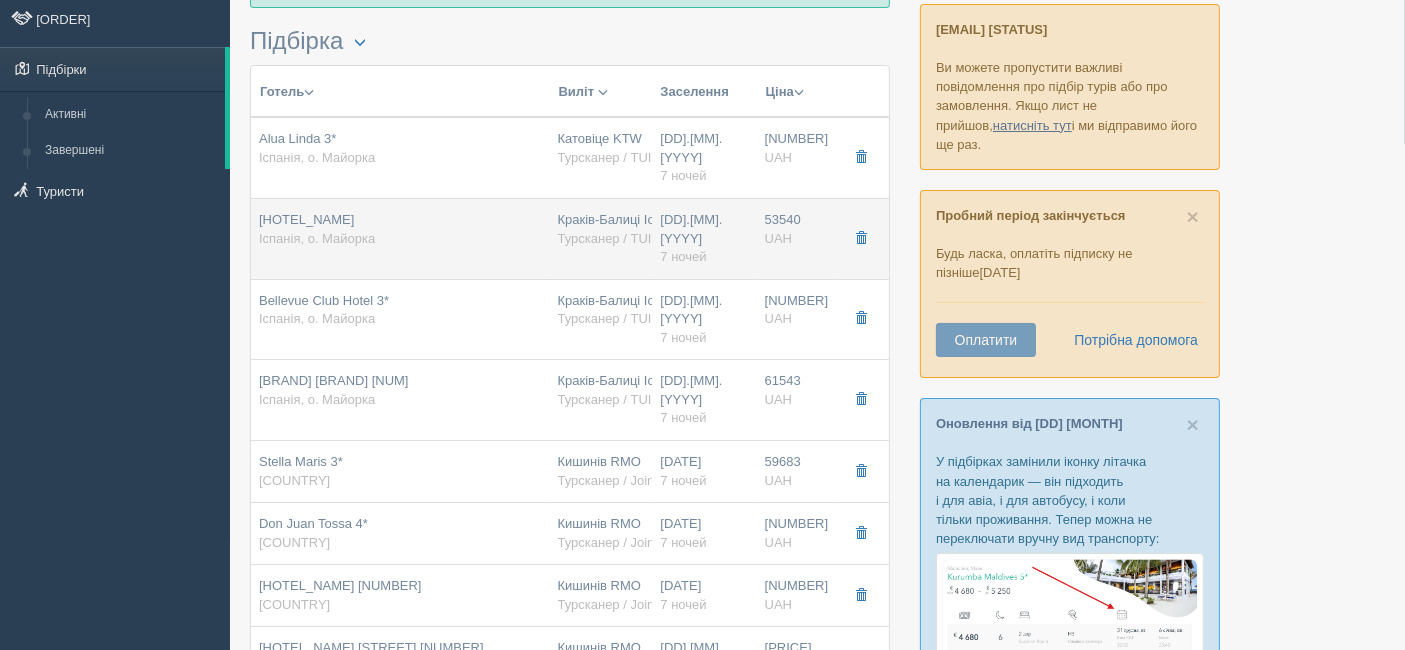click on "[BRAND] [BRAND] [NUMBER]*" at bounding box center [297, 138] 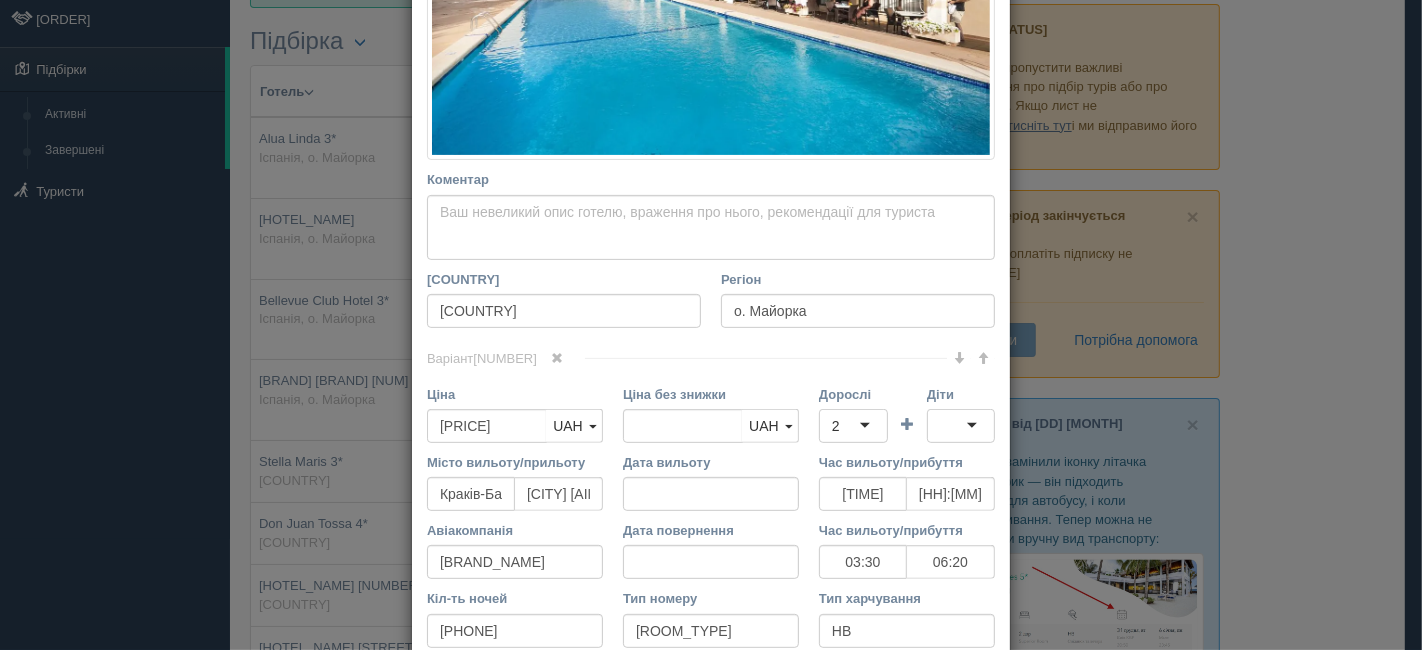 scroll, scrollTop: 555, scrollLeft: 0, axis: vertical 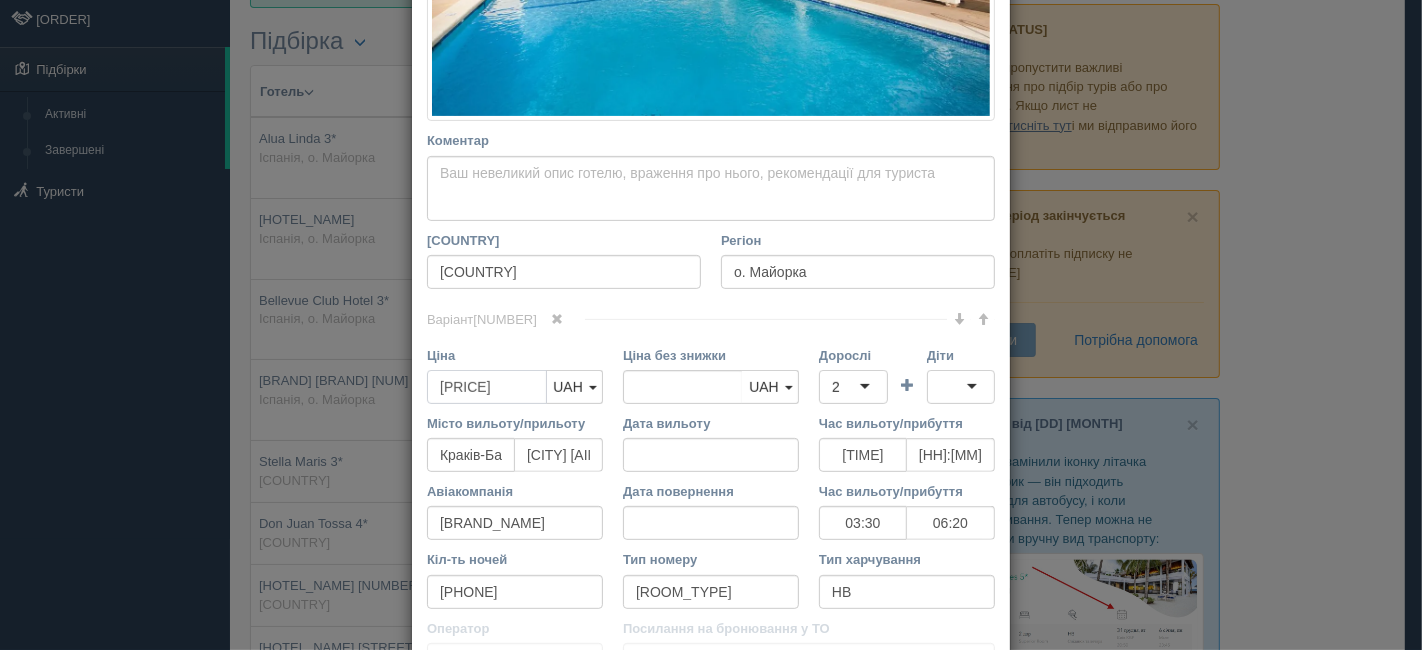 click on "53540.00" at bounding box center [487, 387] 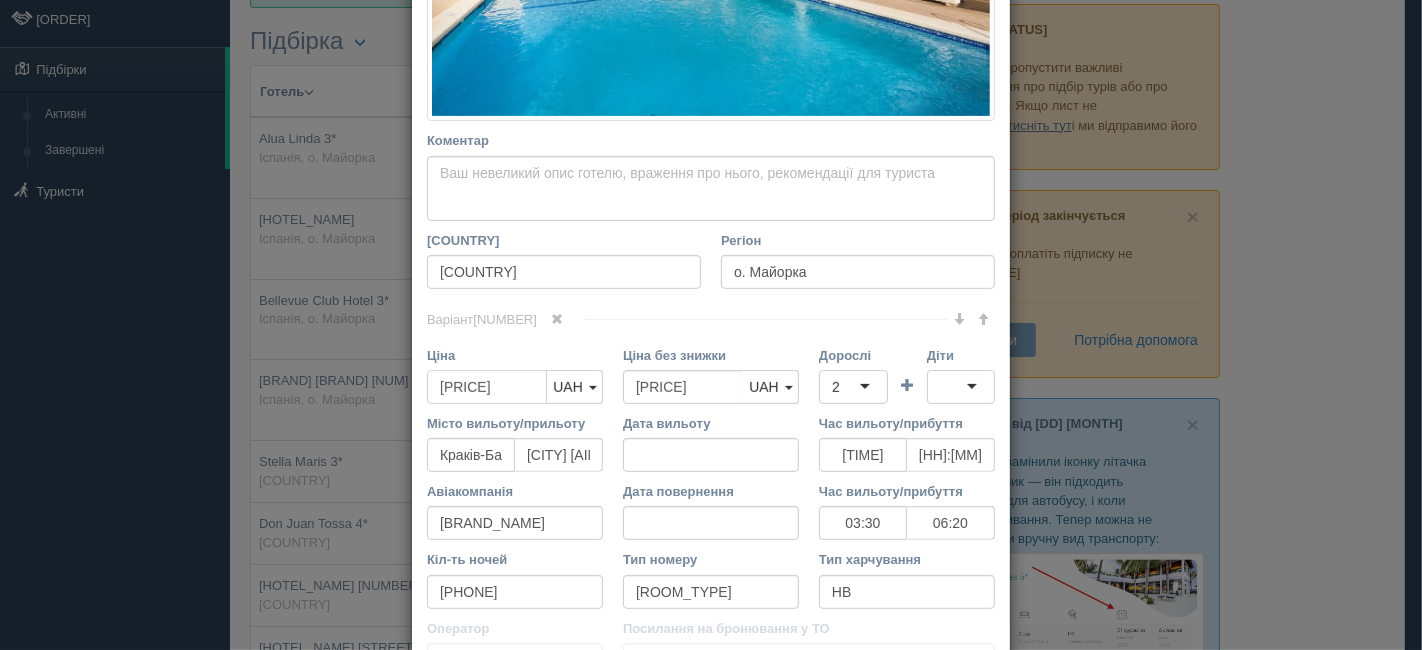 type on "54540.00" 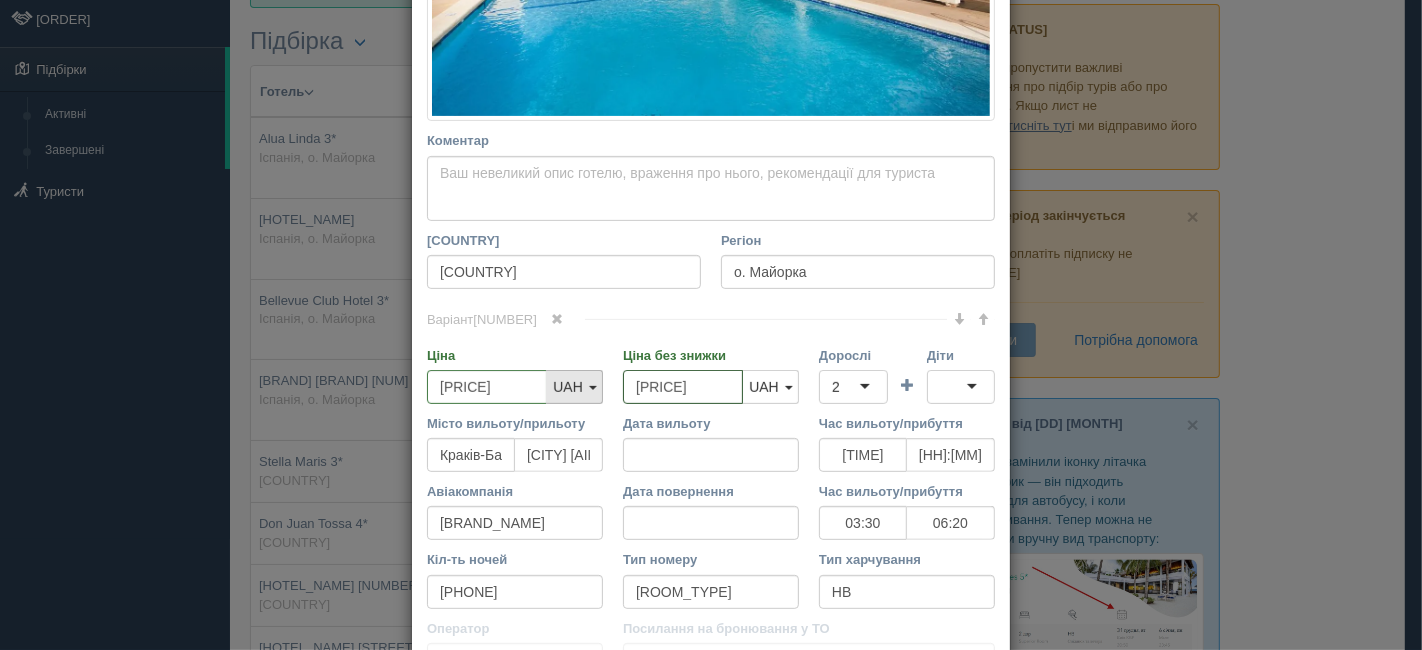 drag, startPoint x: 697, startPoint y: 386, endPoint x: 572, endPoint y: 378, distance: 125.25574 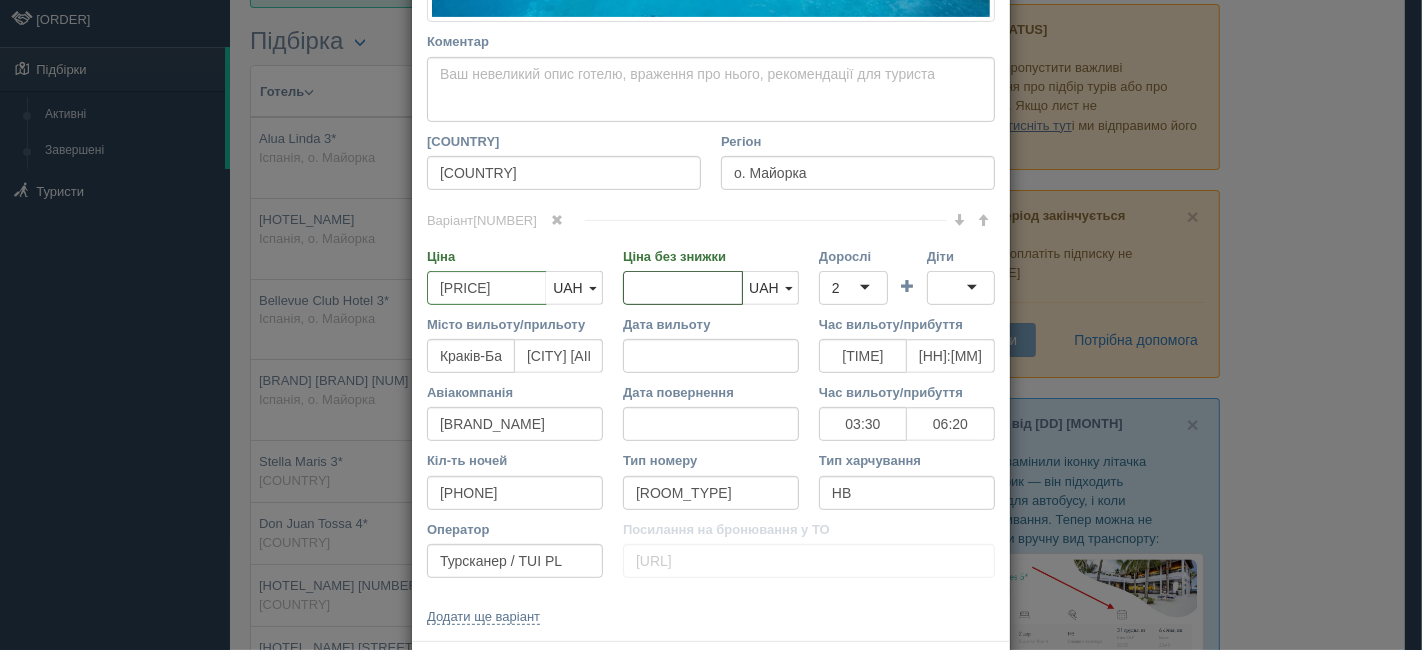 scroll, scrollTop: 742, scrollLeft: 0, axis: vertical 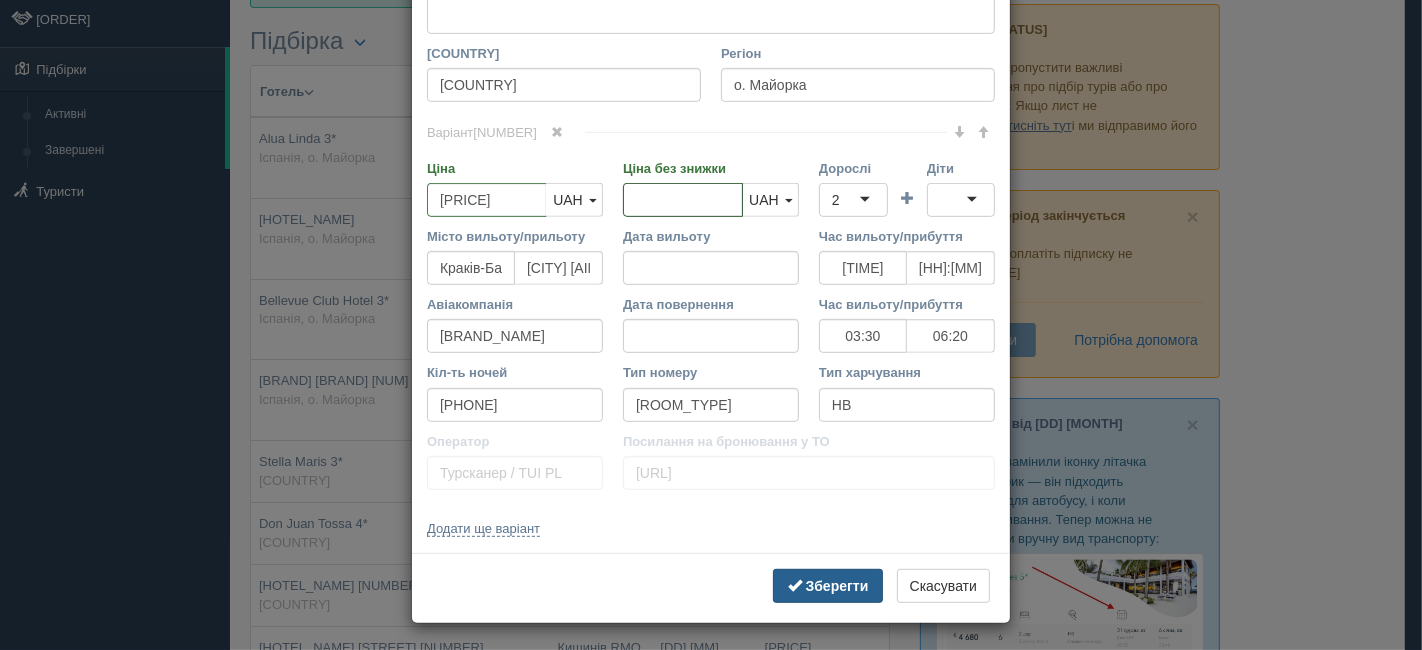 type 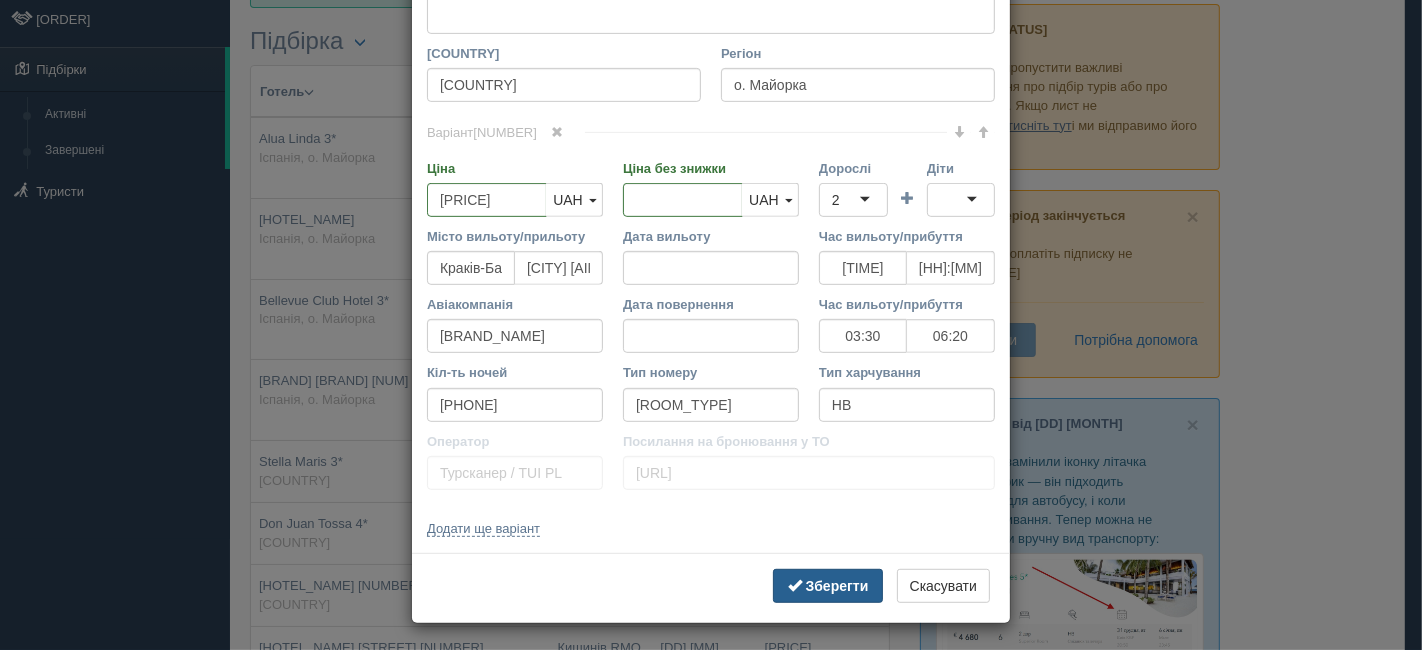 click on "Зберегти" at bounding box center [837, 586] 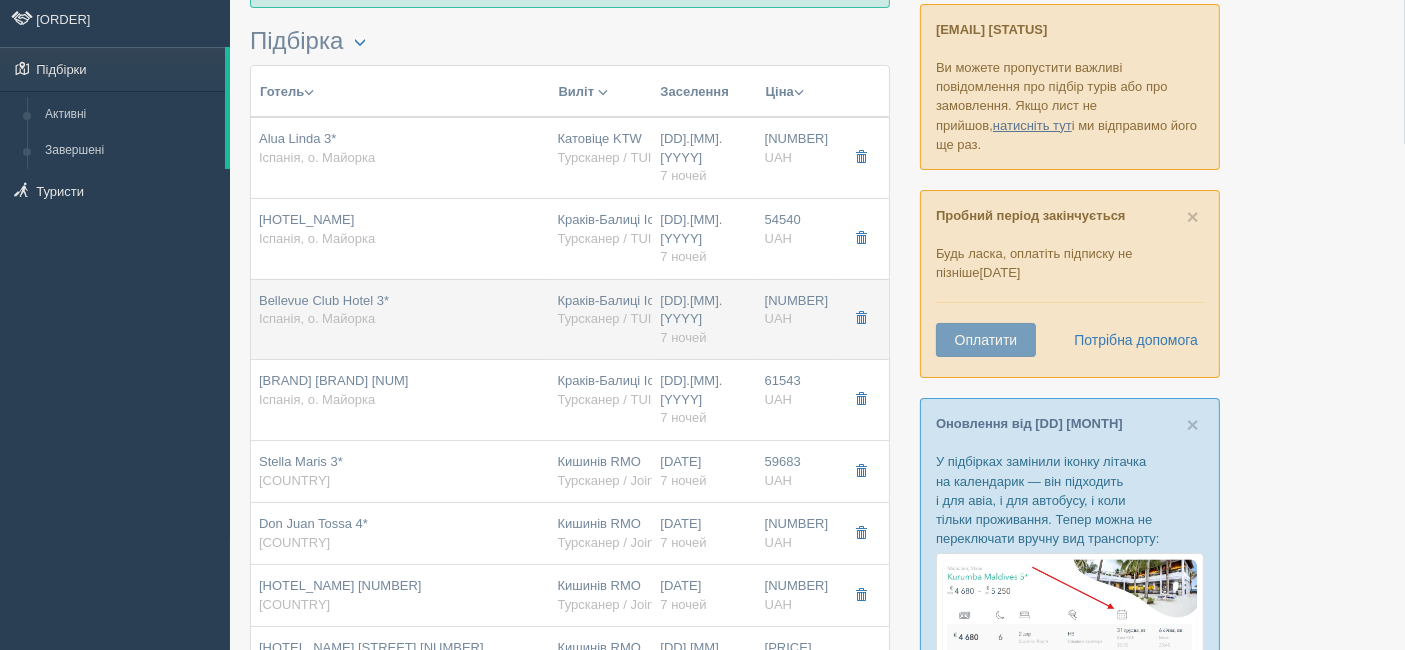 click on "[COUNTRY], о. Майорка" at bounding box center (317, 157) 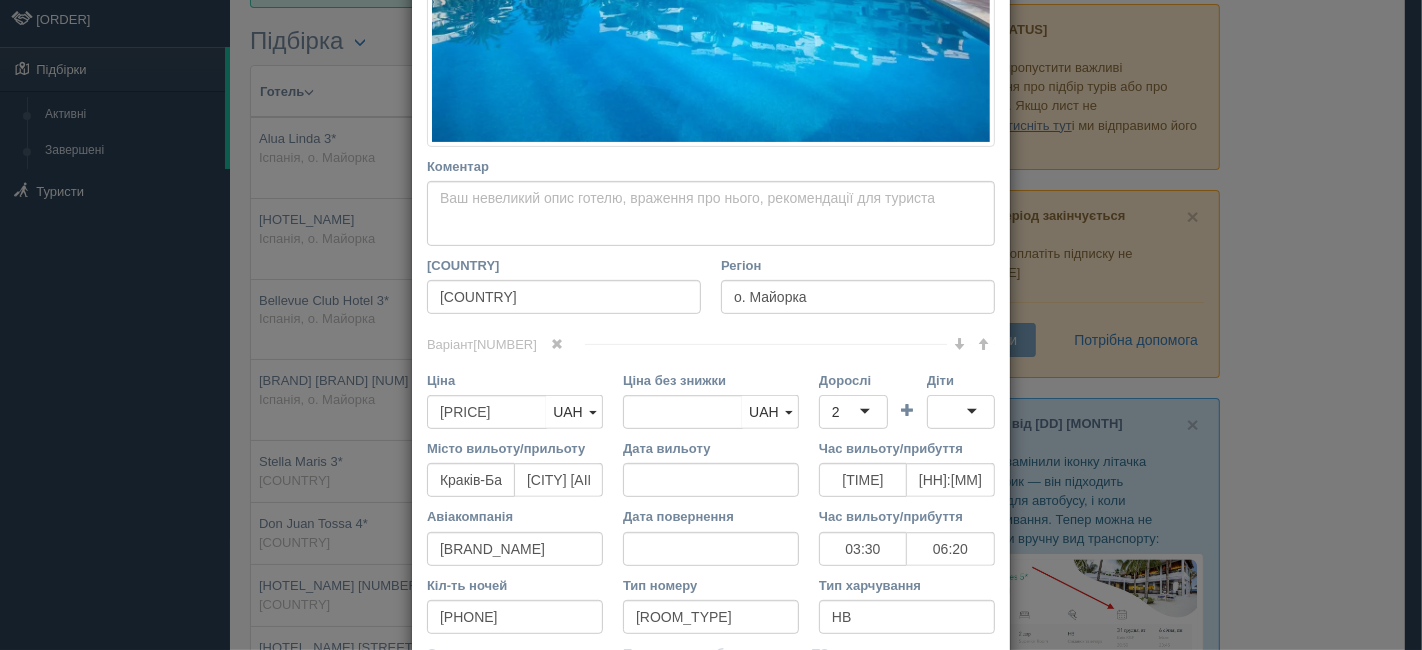 scroll, scrollTop: 666, scrollLeft: 0, axis: vertical 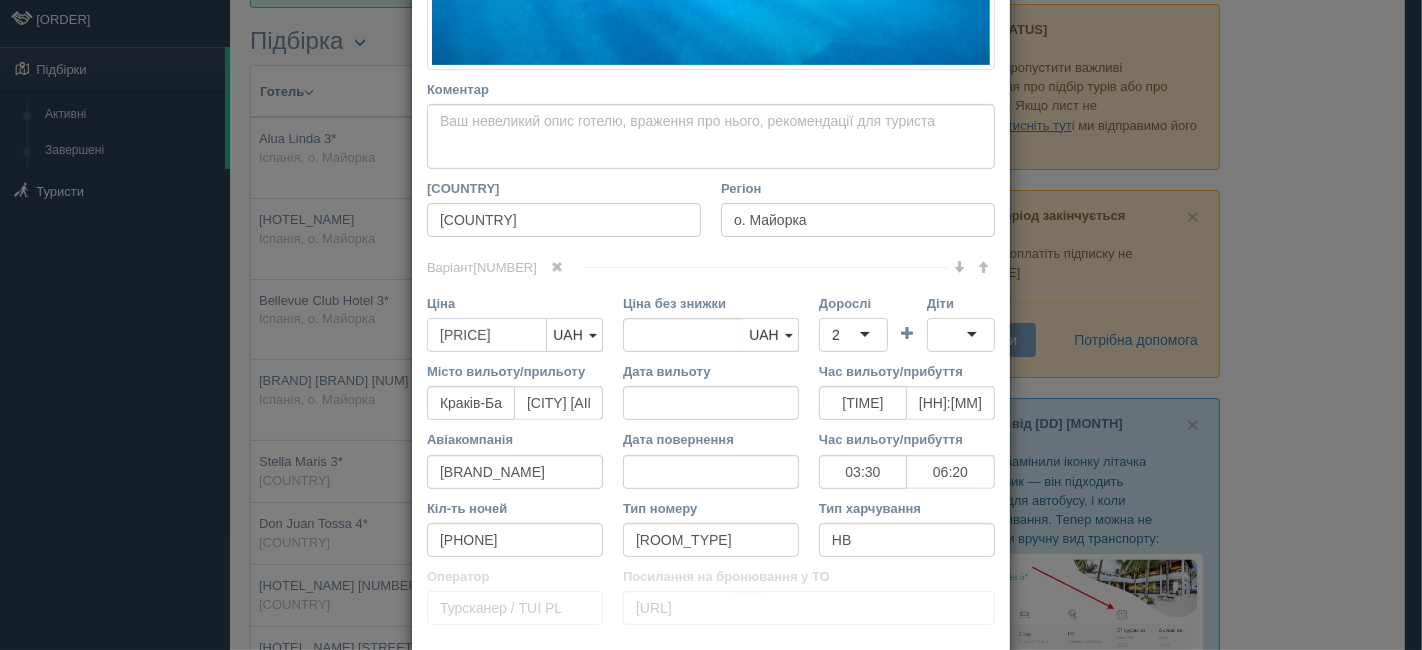 drag, startPoint x: 428, startPoint y: 332, endPoint x: 445, endPoint y: 332, distance: 17 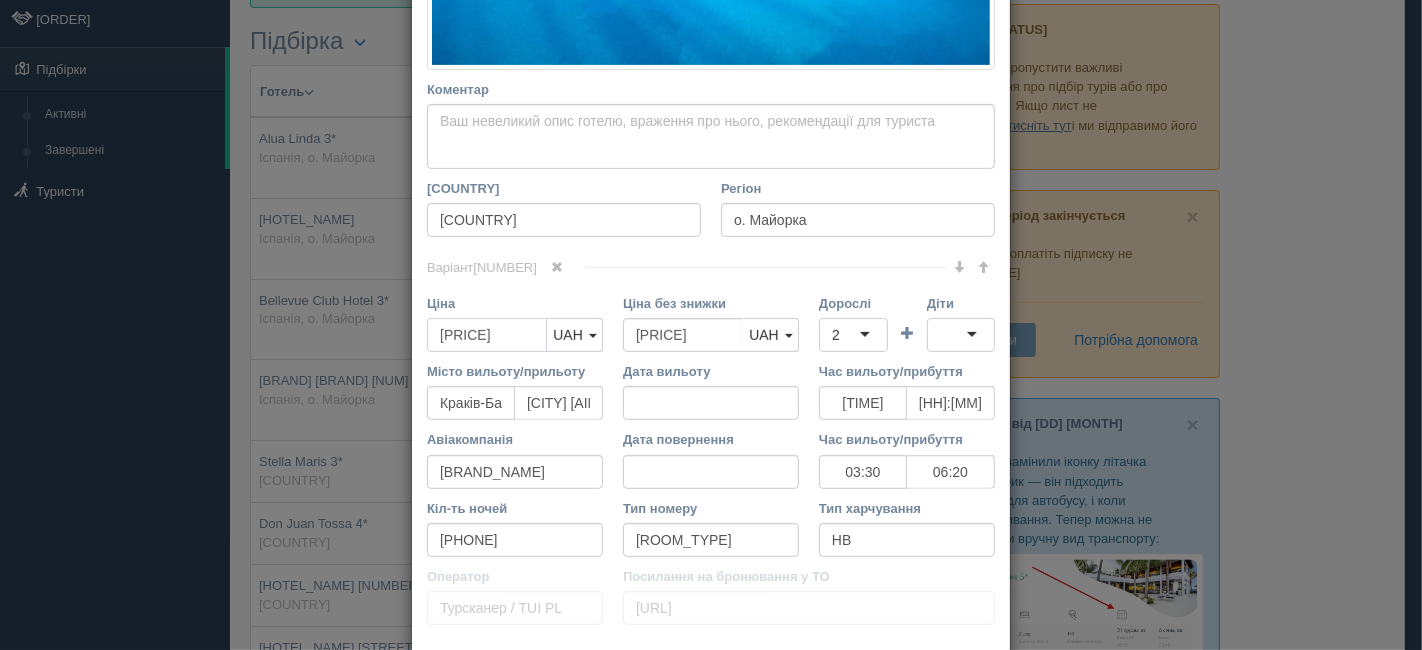 type on "60770.00" 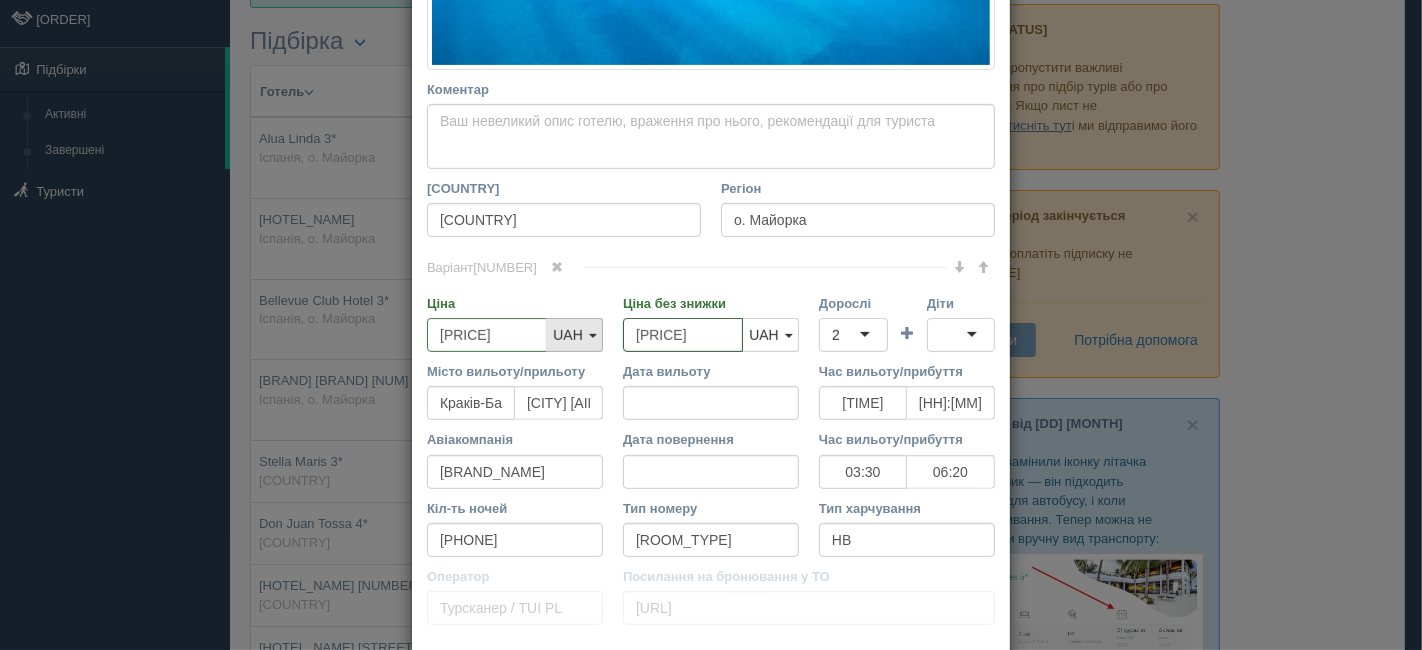 drag, startPoint x: 707, startPoint y: 321, endPoint x: 558, endPoint y: 332, distance: 149.40549 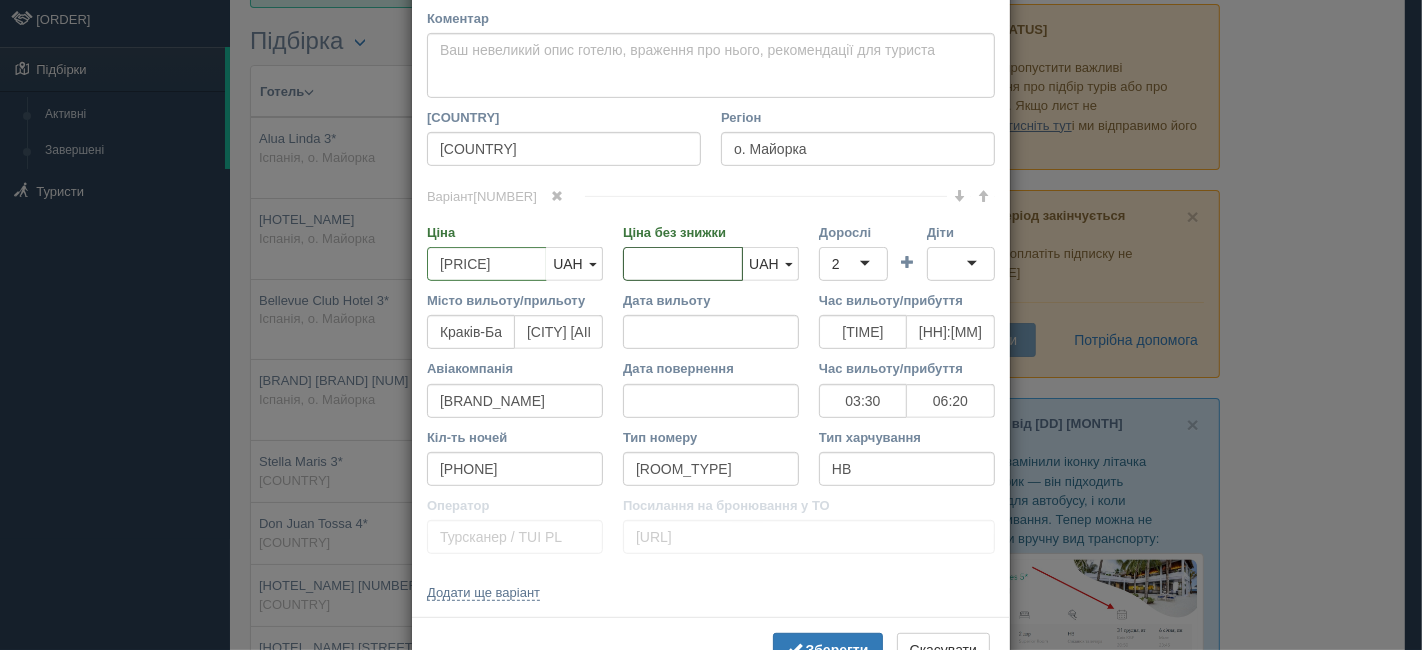 scroll, scrollTop: 802, scrollLeft: 0, axis: vertical 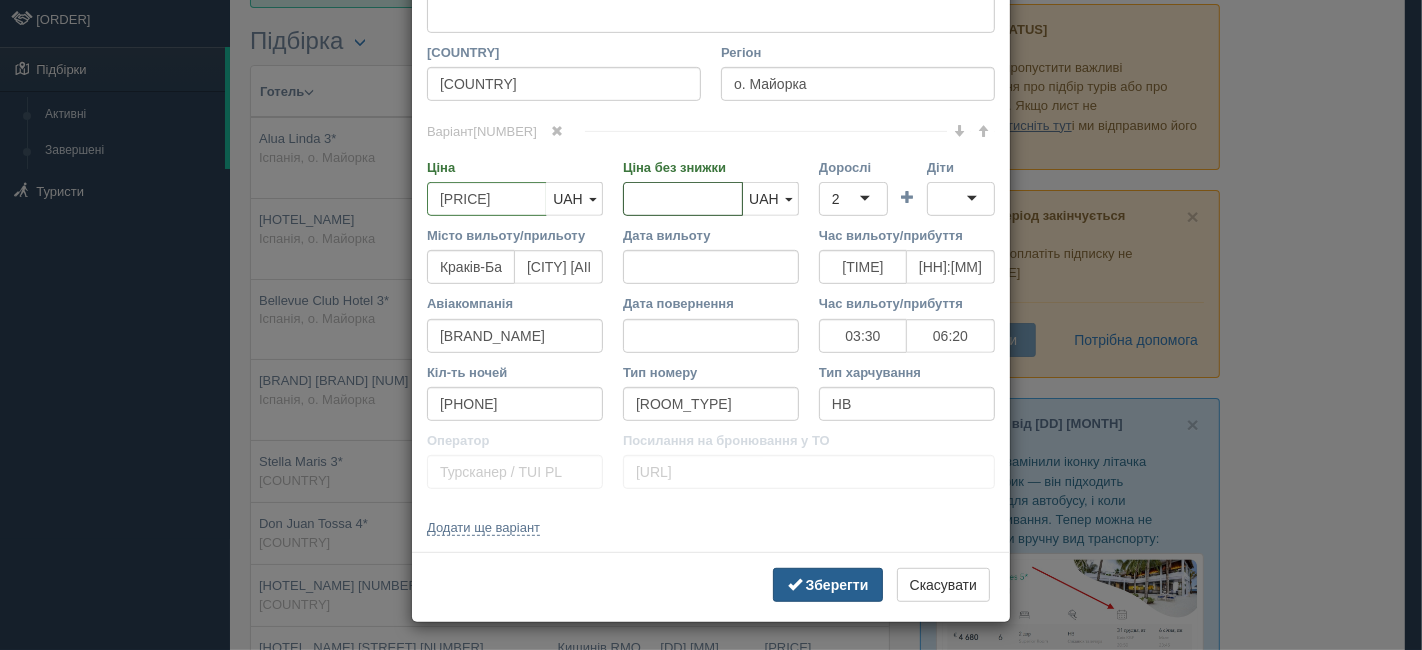 type 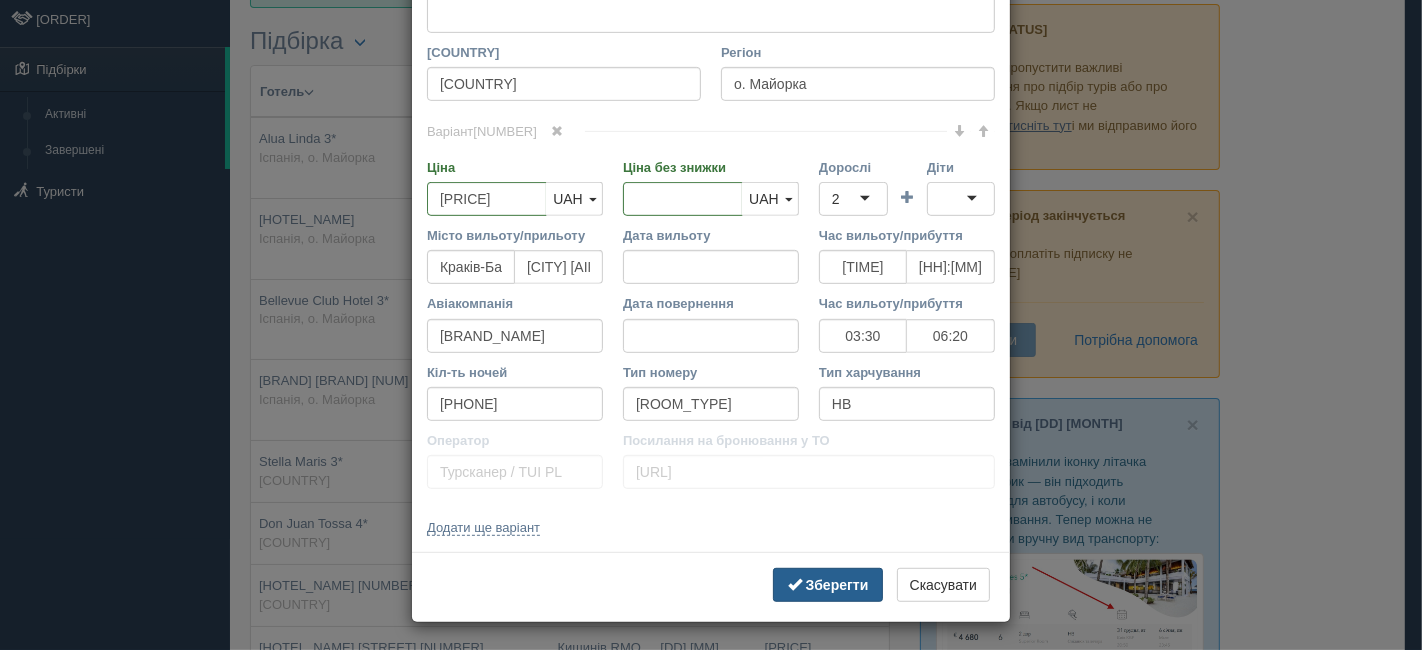 click on "Зберегти" at bounding box center (828, 585) 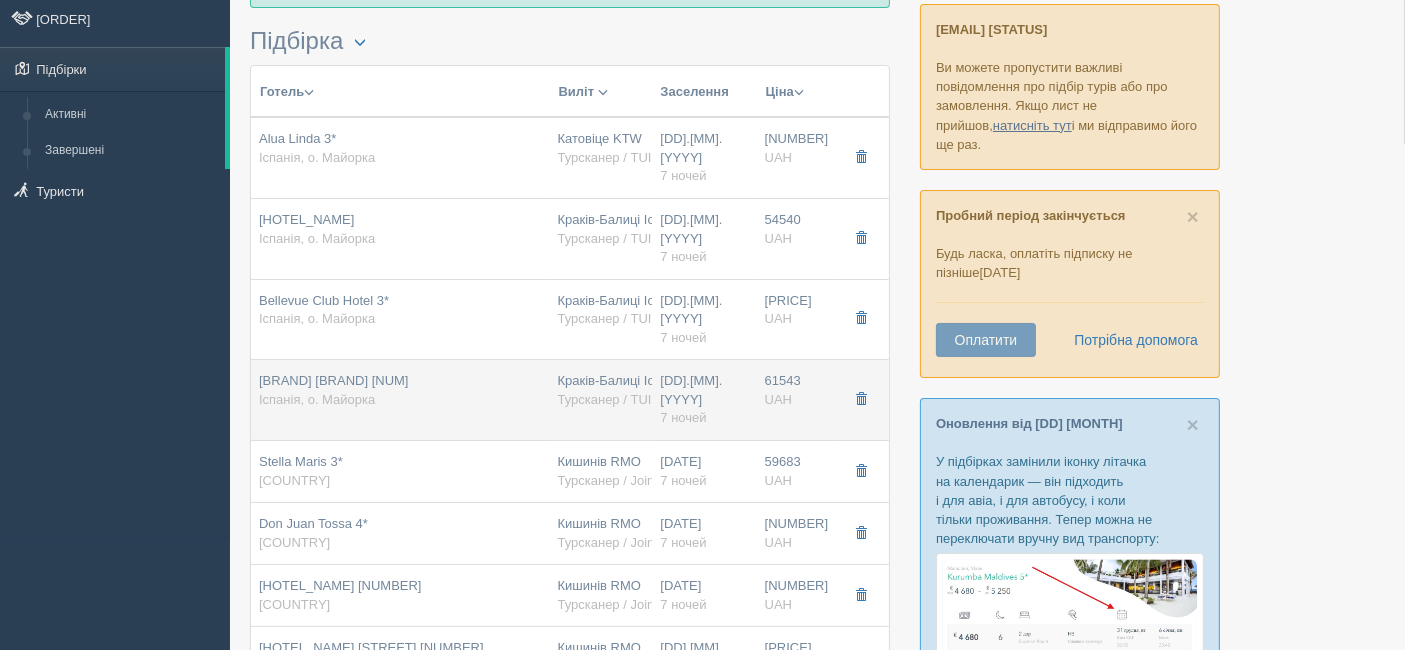 click on "AluaSun Continental Park 3*/4*
Іспанія, о. Майорка" at bounding box center [317, 148] 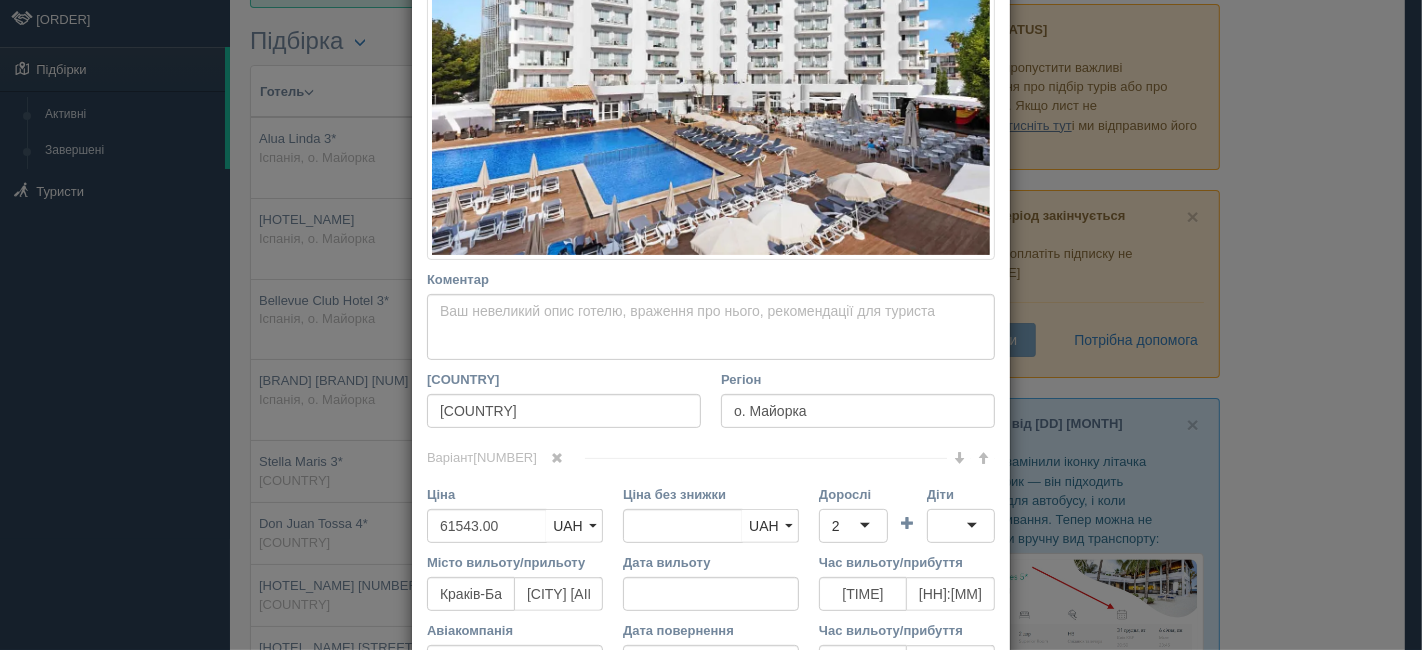scroll, scrollTop: 666, scrollLeft: 0, axis: vertical 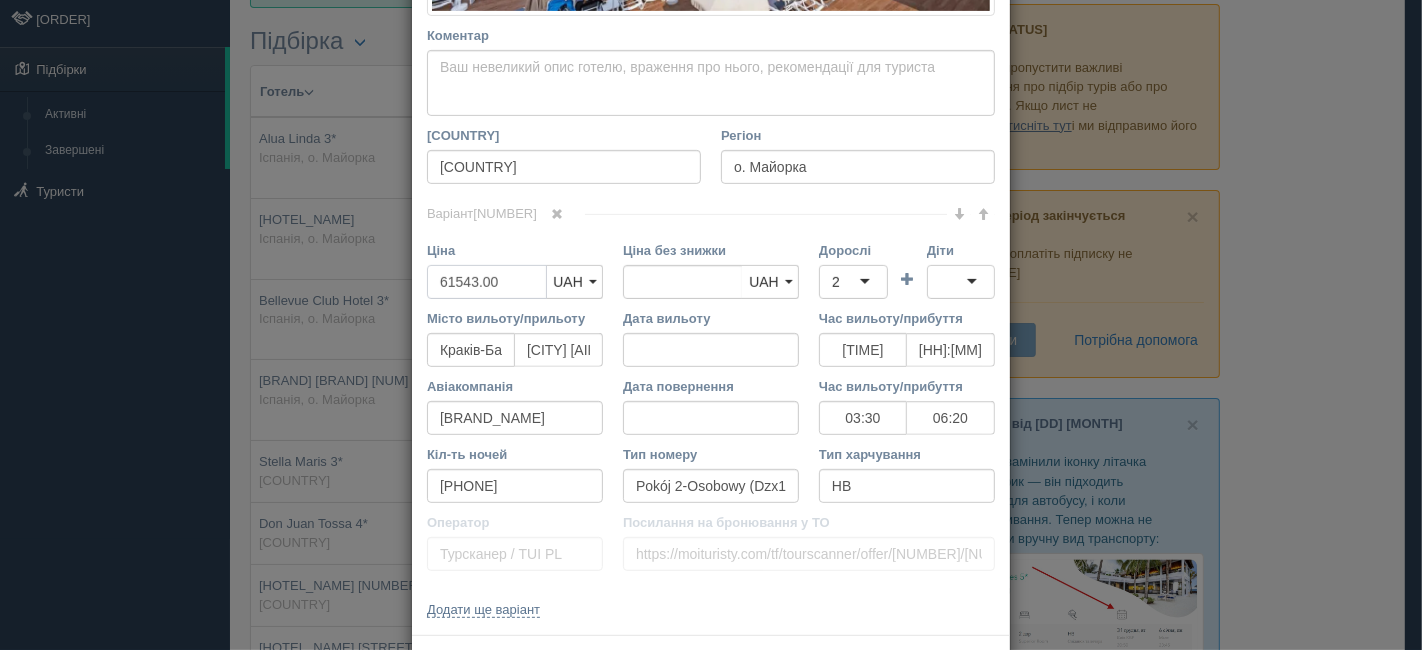 click on "61543.00" at bounding box center (487, 282) 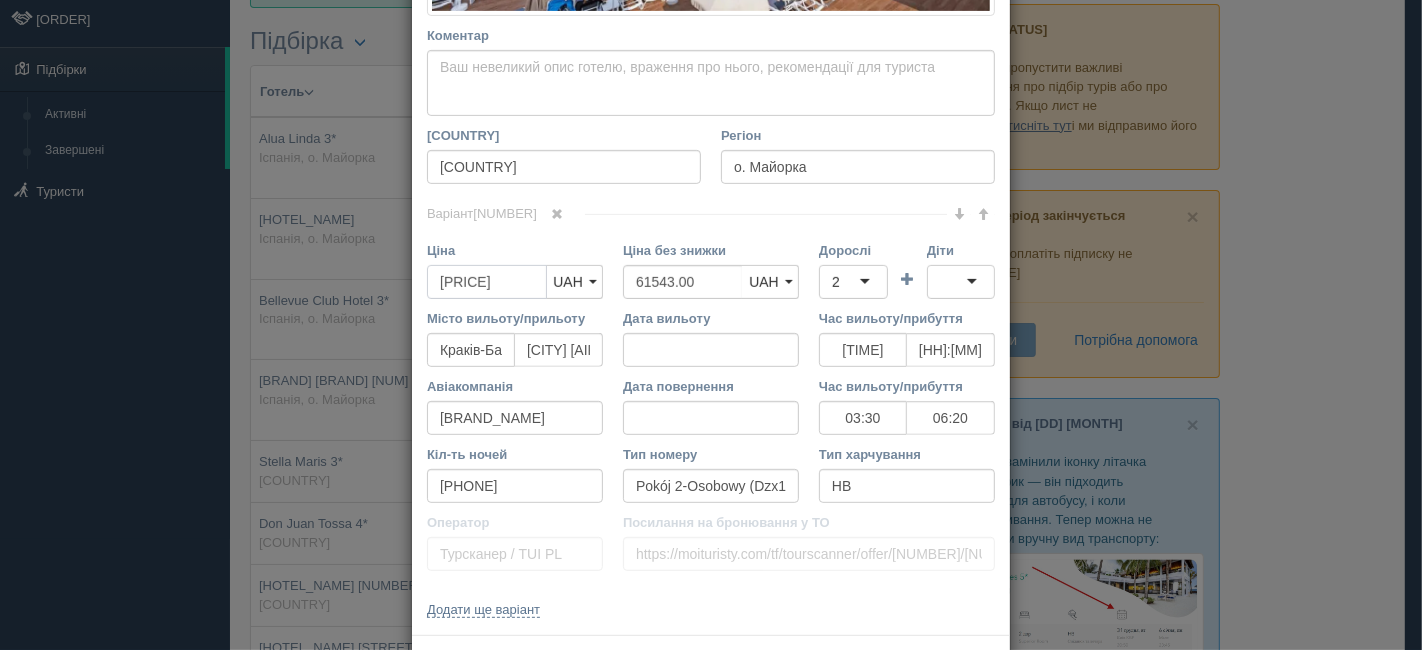 type on "62543.00" 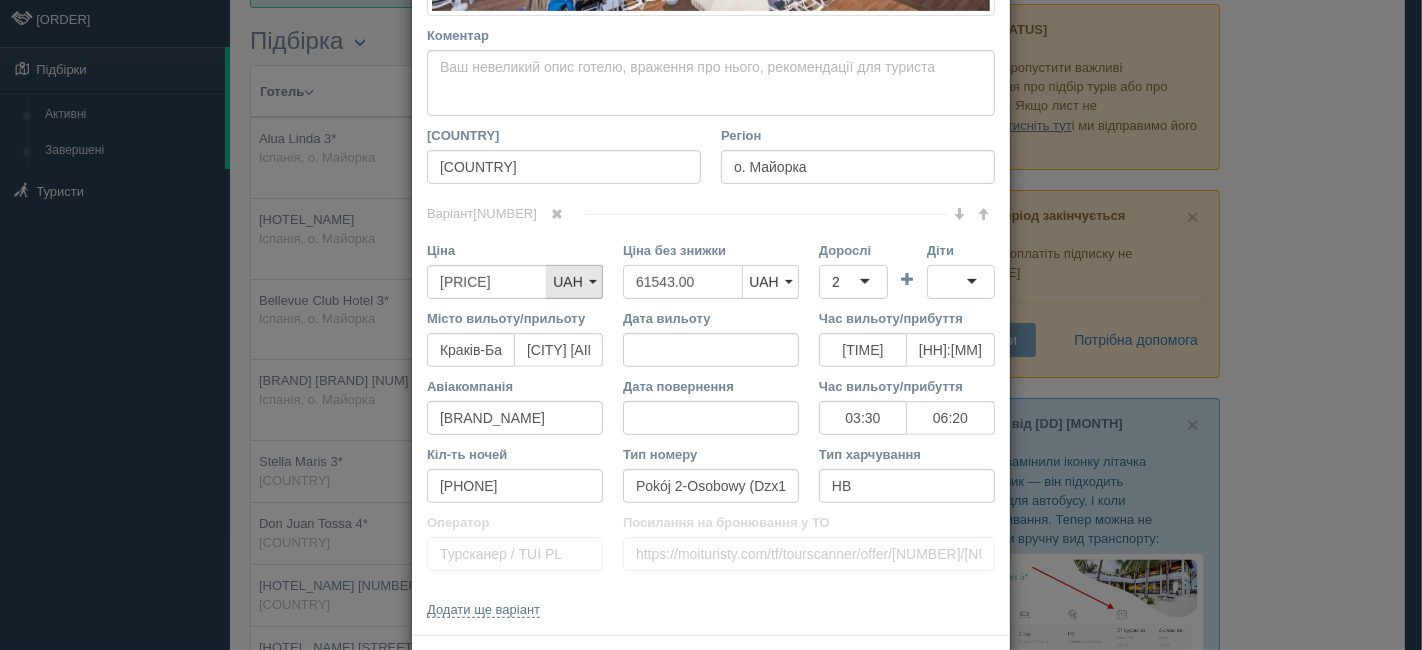 drag, startPoint x: 682, startPoint y: 278, endPoint x: 593, endPoint y: 275, distance: 89.050545 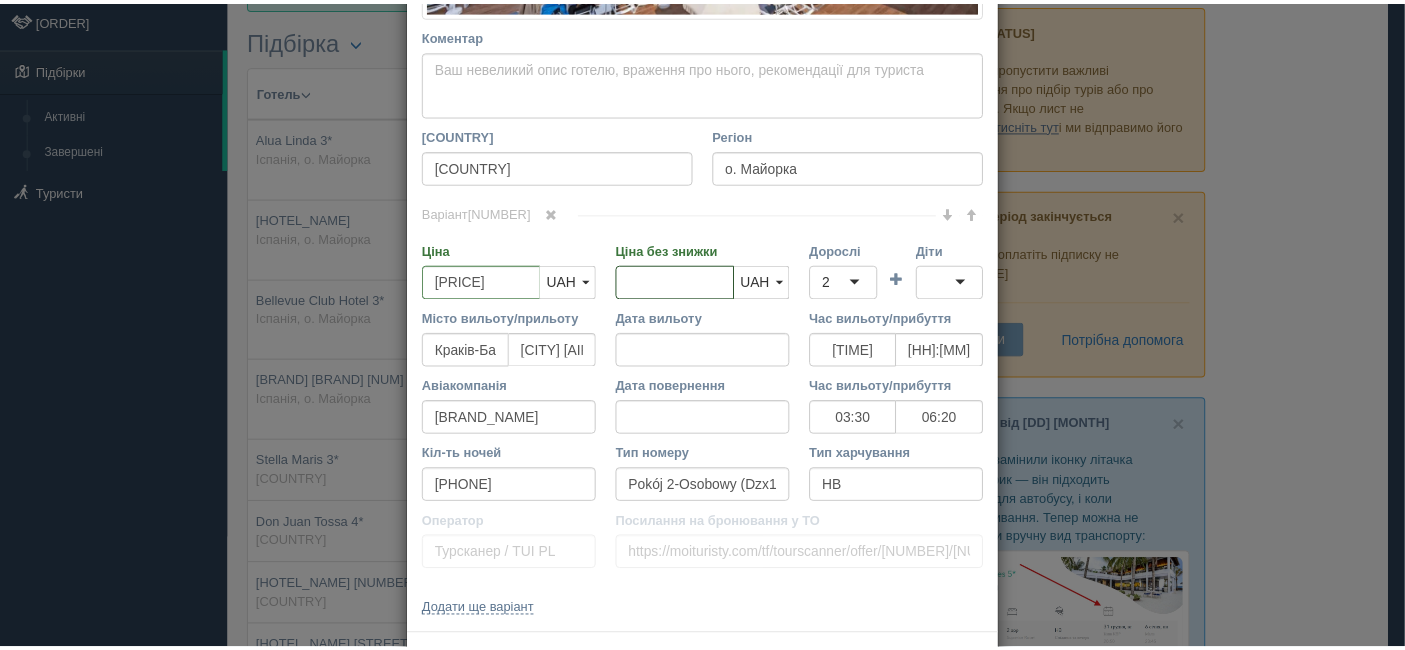 scroll, scrollTop: 748, scrollLeft: 0, axis: vertical 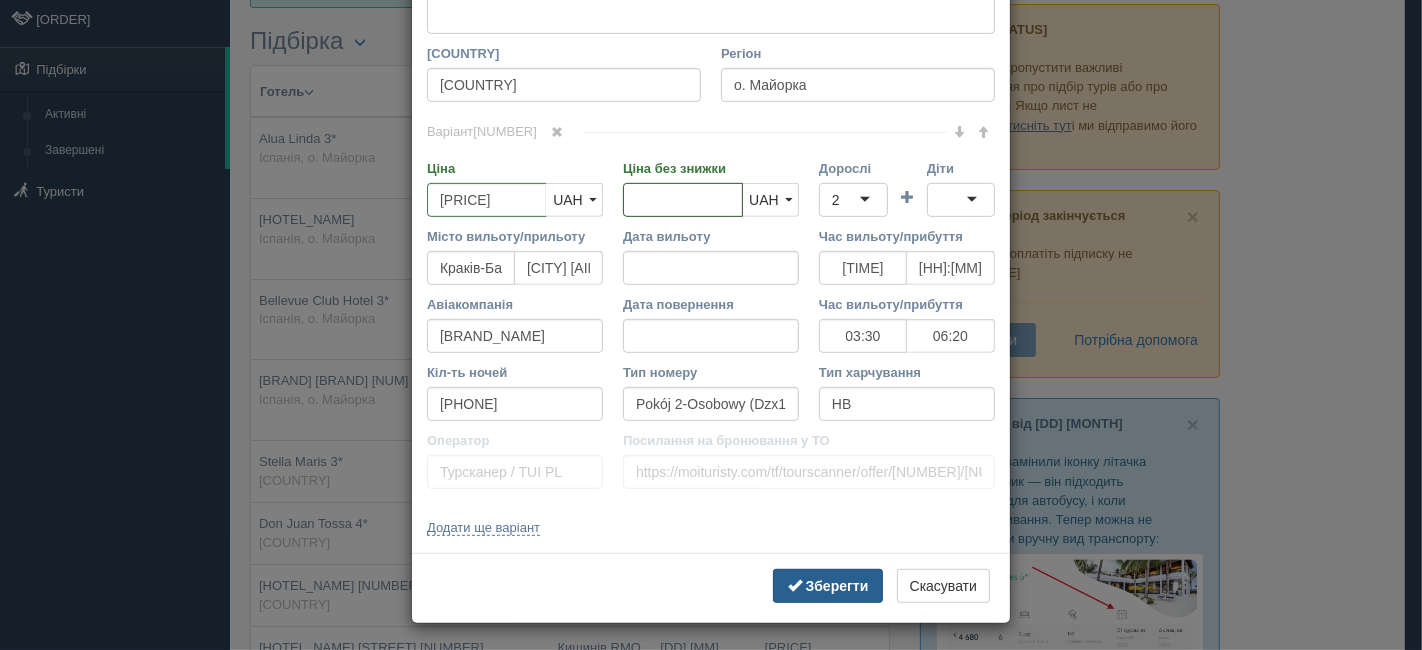 type 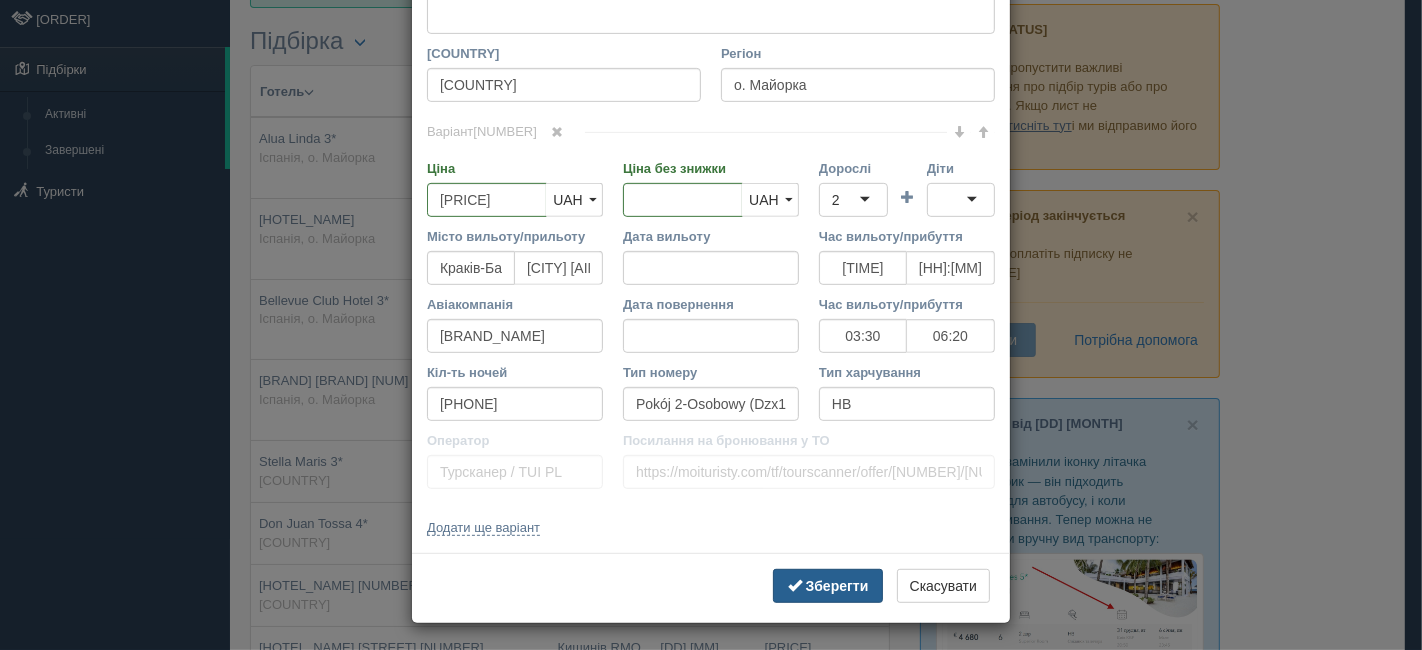 click on "Зберегти" at bounding box center (837, 586) 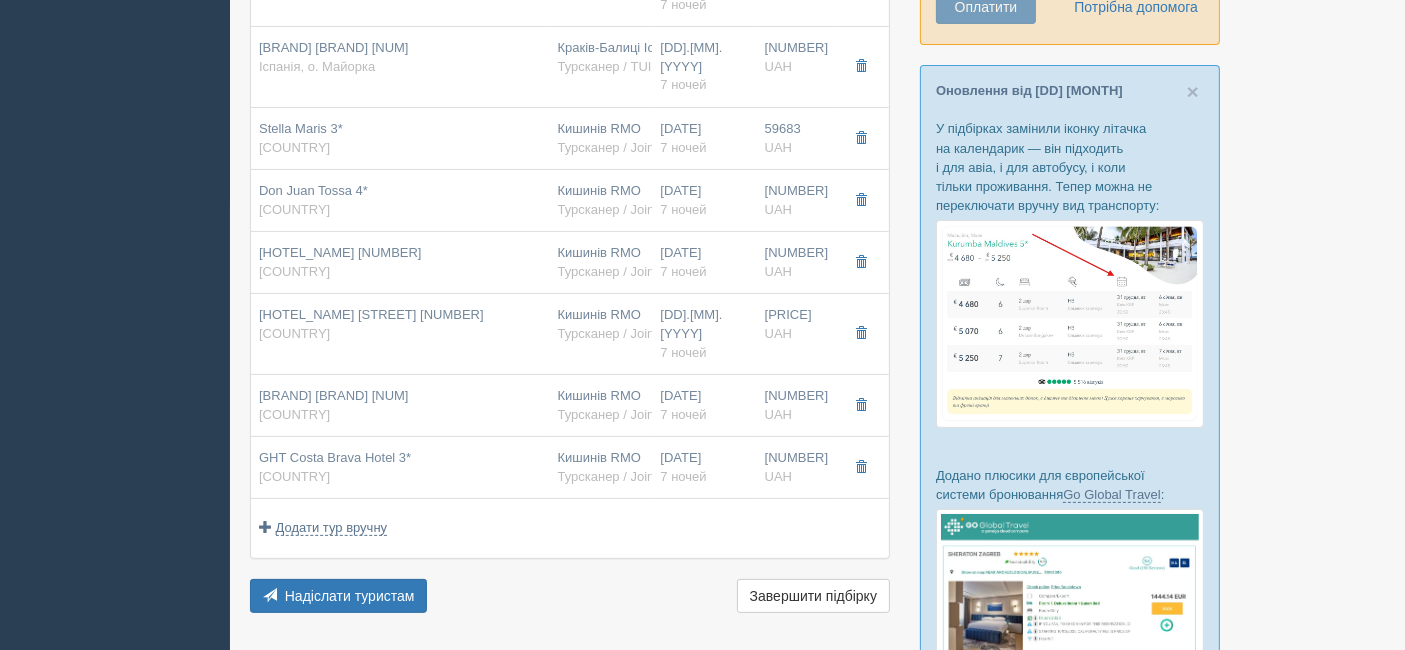 scroll, scrollTop: 777, scrollLeft: 0, axis: vertical 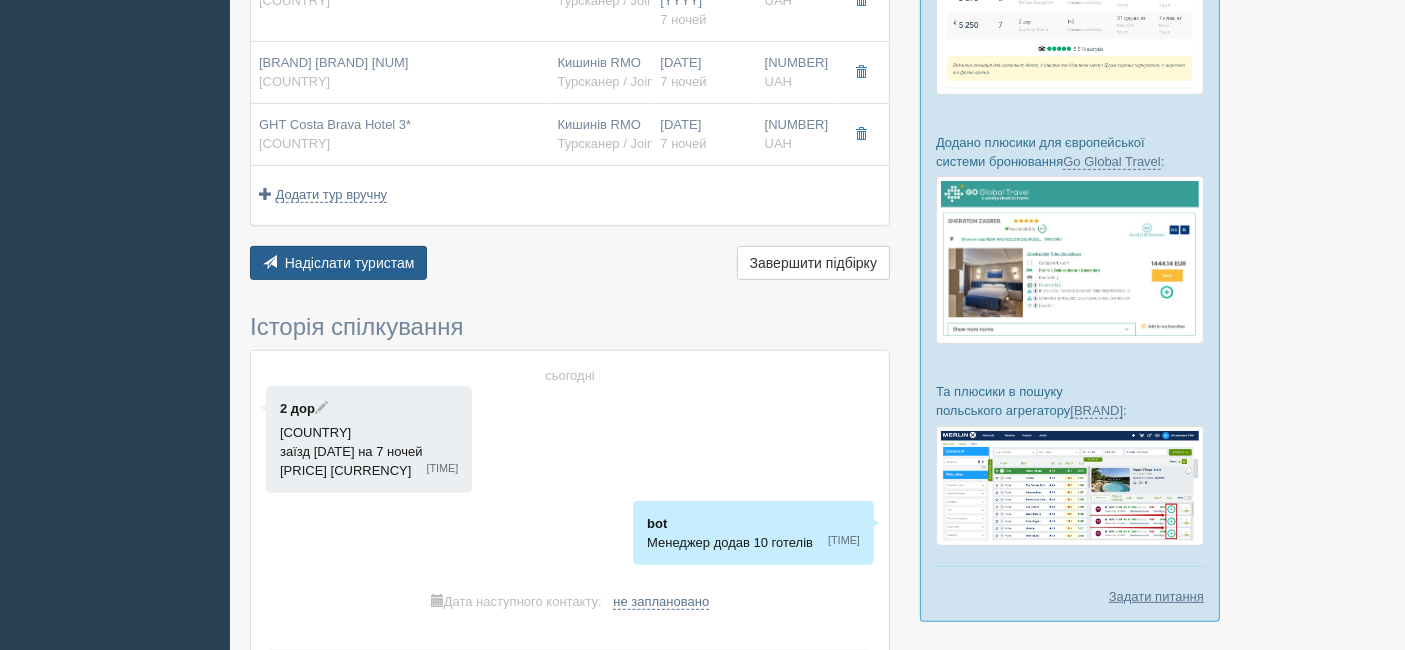 click on "Надіслати туристам
Надіслати" at bounding box center [338, 263] 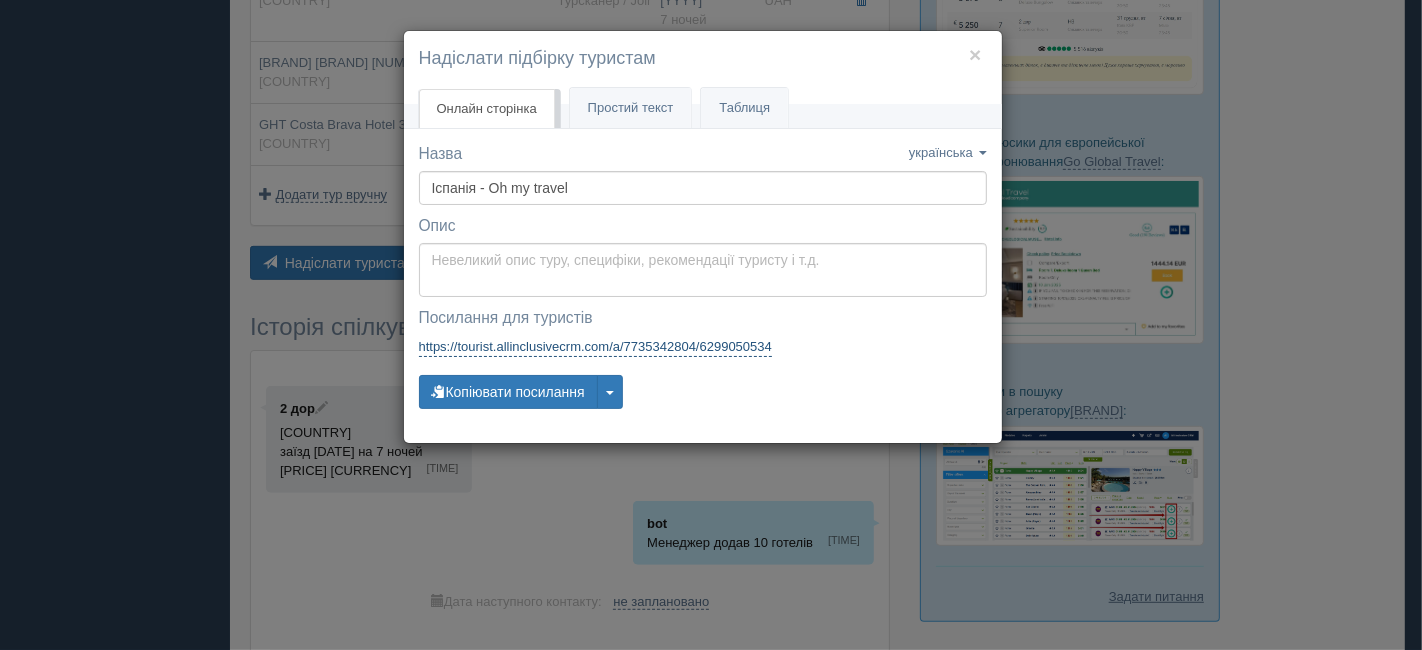 click on "https://tourist.allinclusivecrm.com/a/7735342804/6299050534" at bounding box center (595, 347) 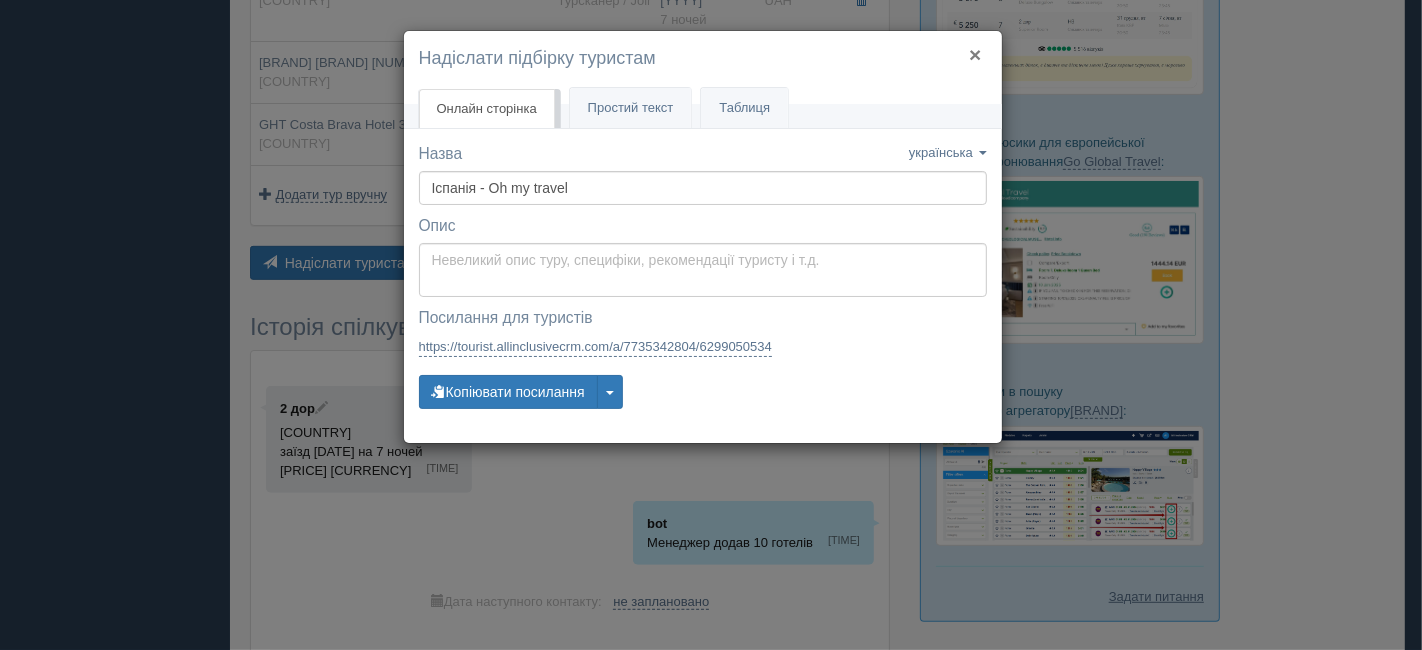 click on "×" at bounding box center [975, 54] 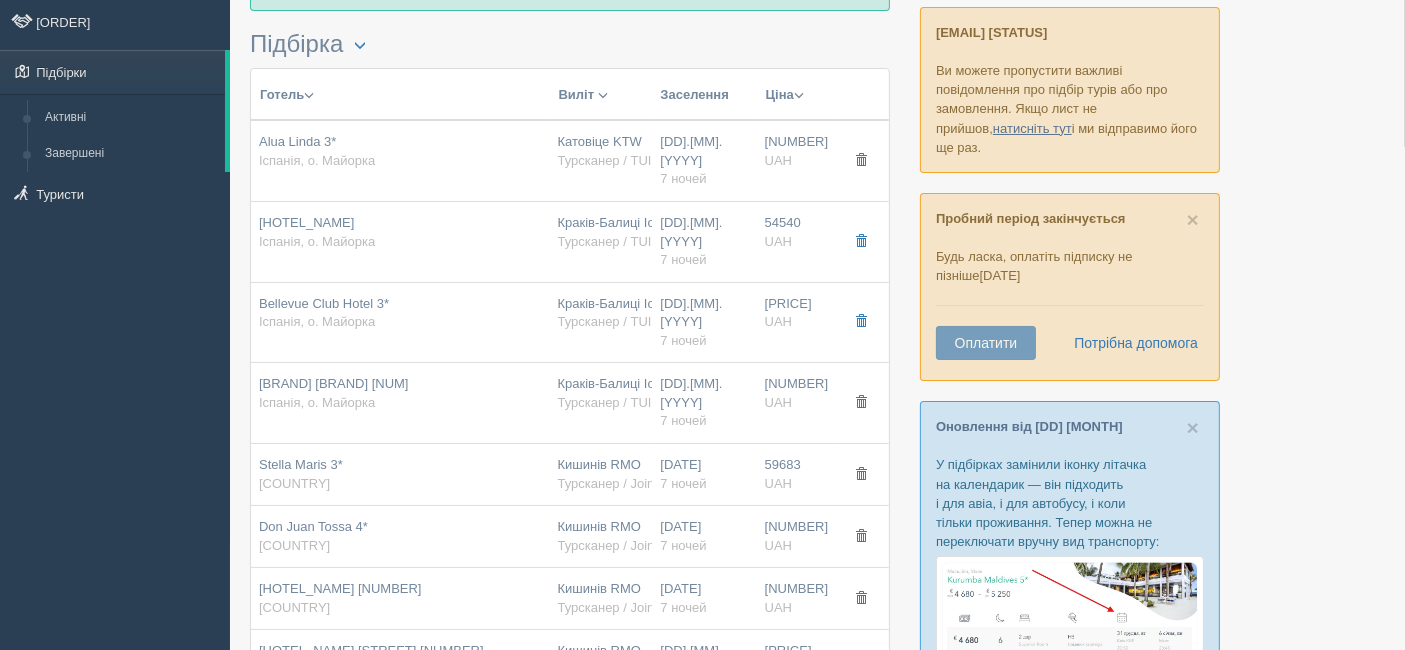 scroll, scrollTop: 0, scrollLeft: 0, axis: both 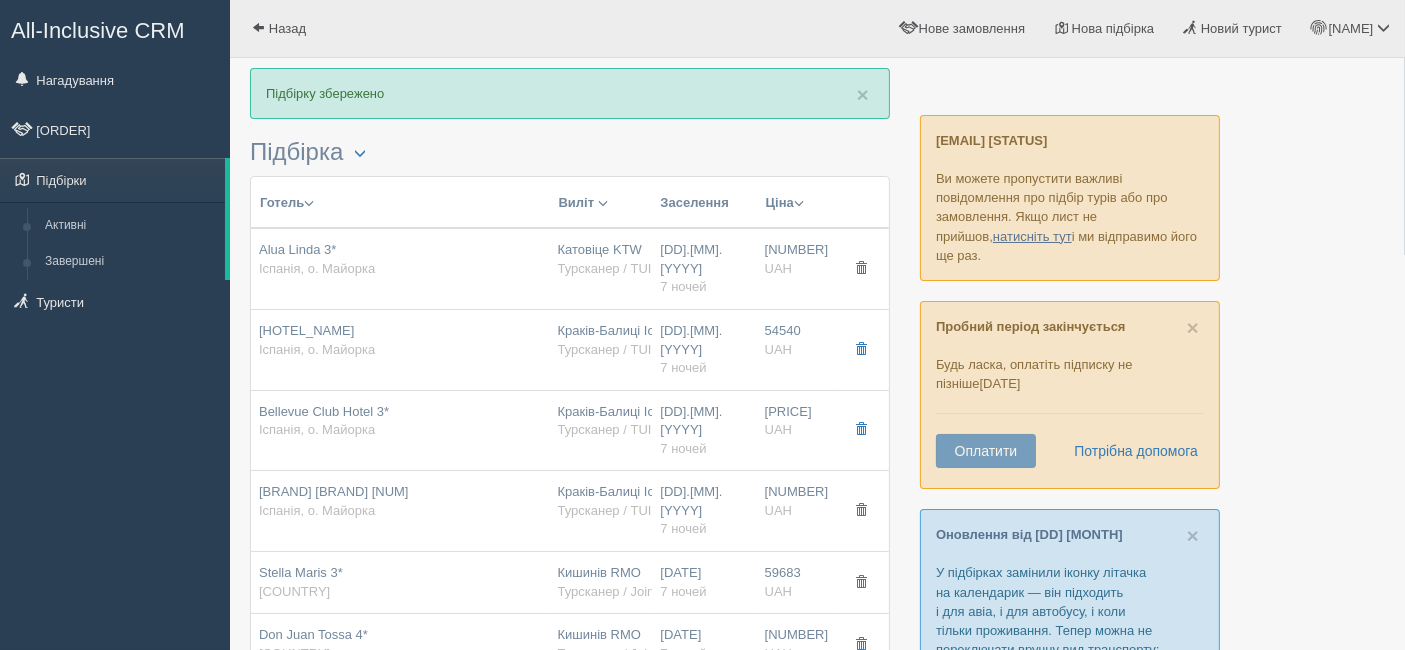 click at bounding box center (817, 792) 